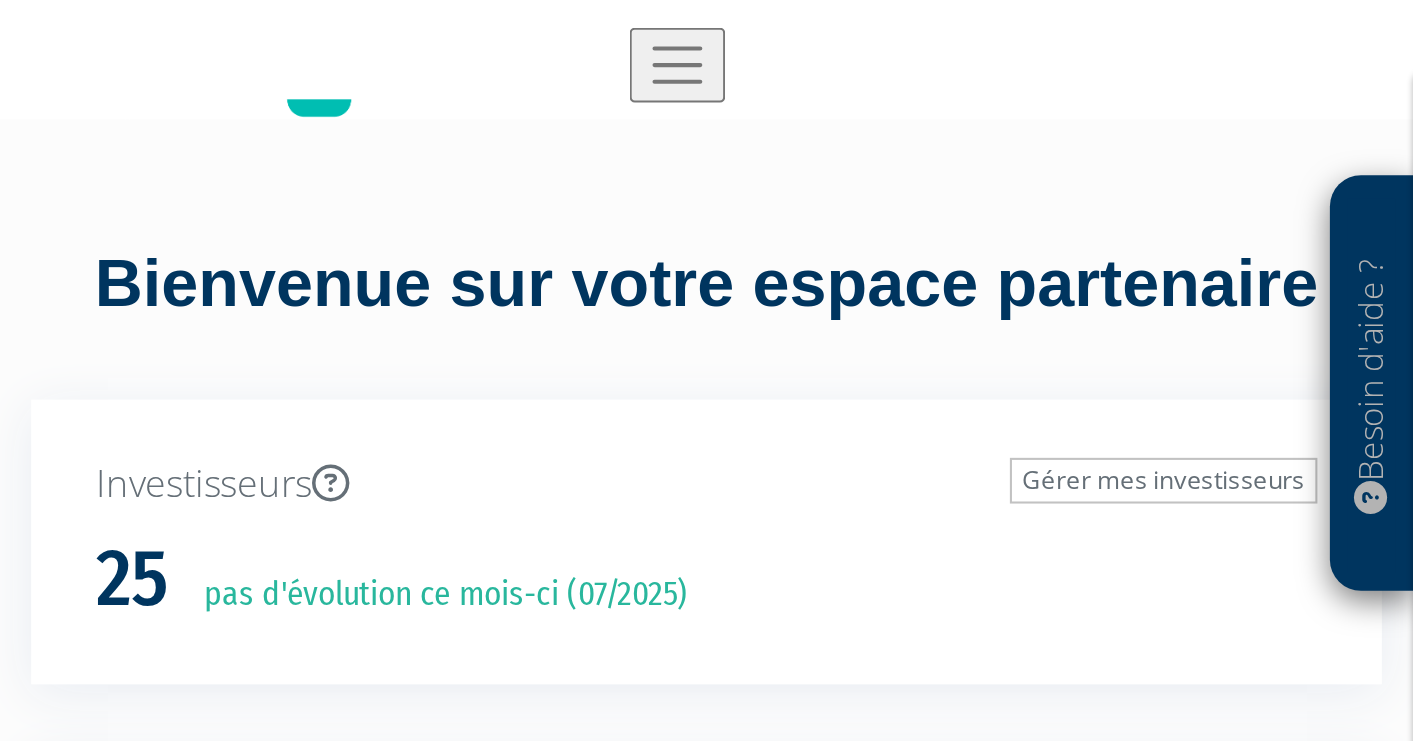 scroll, scrollTop: 0, scrollLeft: 0, axis: both 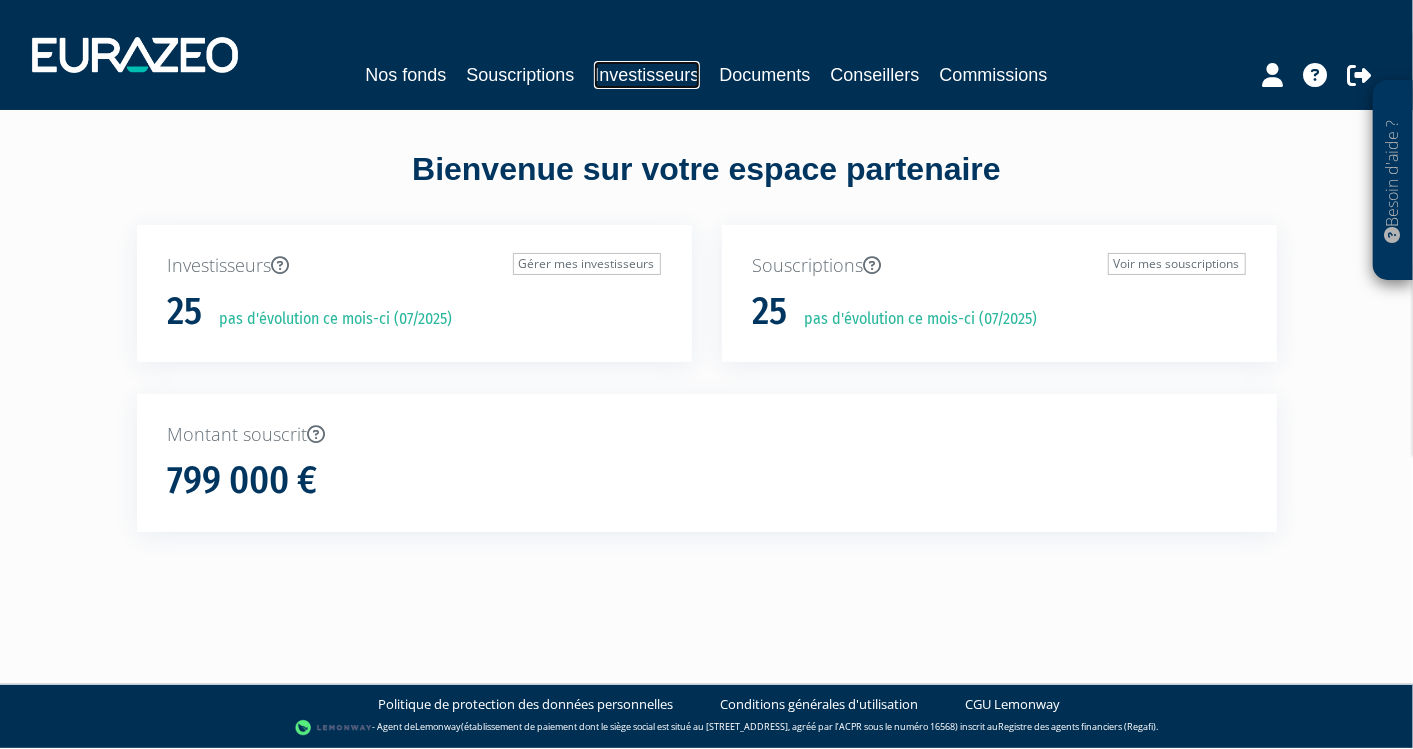click on "Investisseurs" at bounding box center [646, 75] 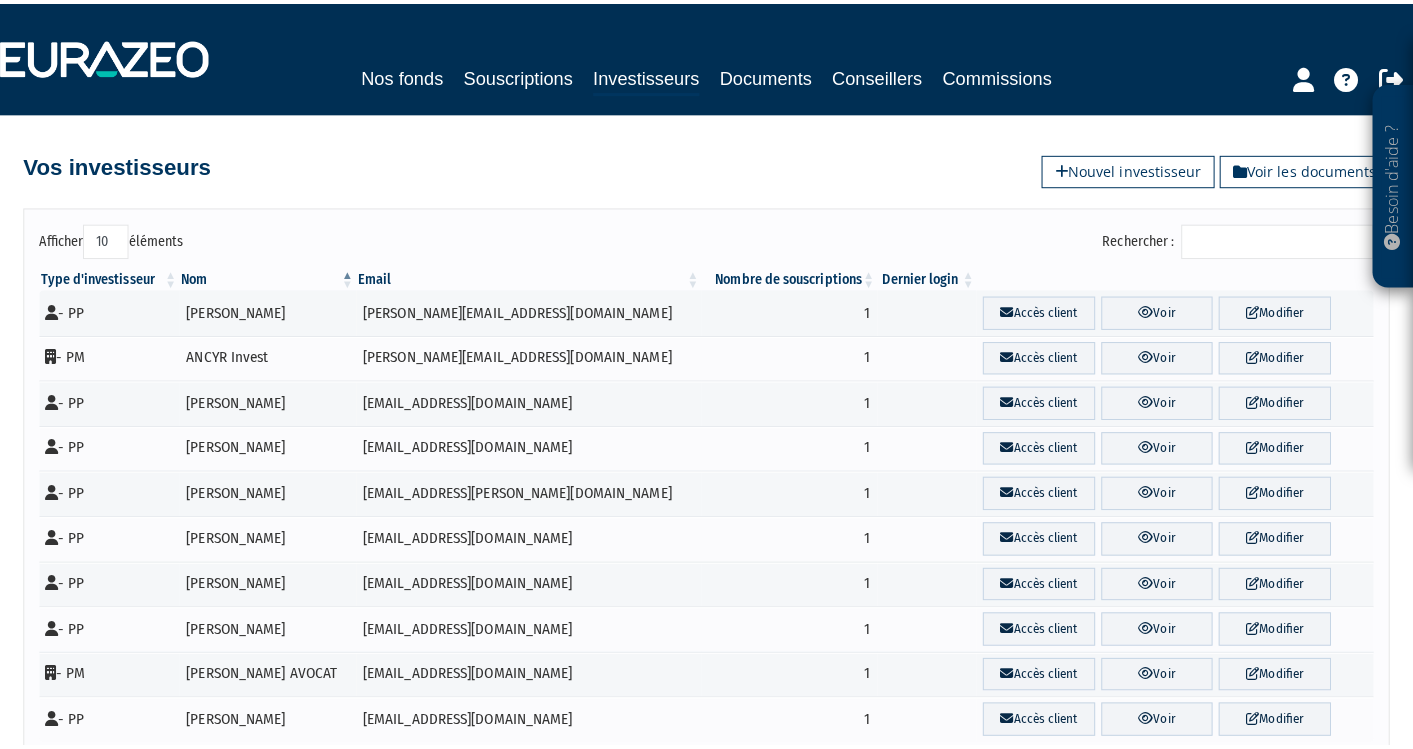 scroll, scrollTop: 0, scrollLeft: 0, axis: both 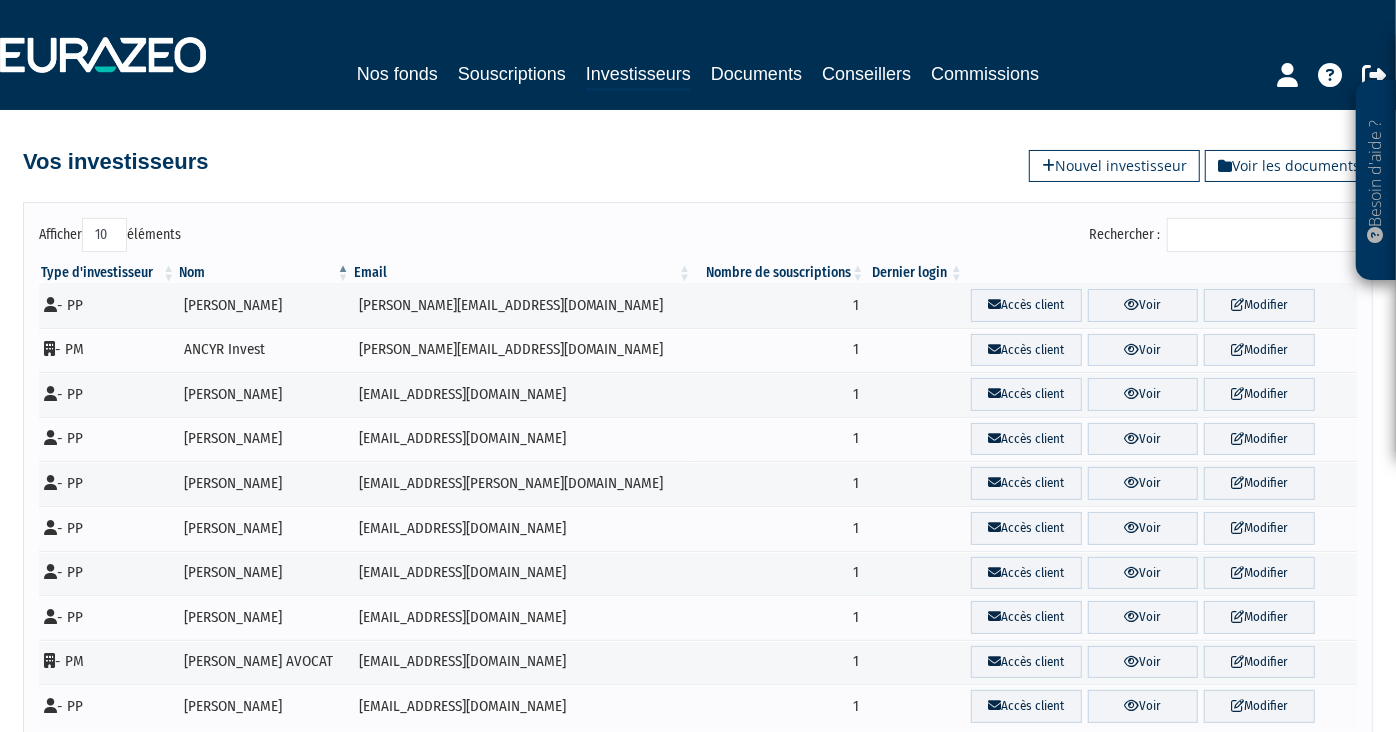 click on "Rechercher :" at bounding box center (1262, 235) 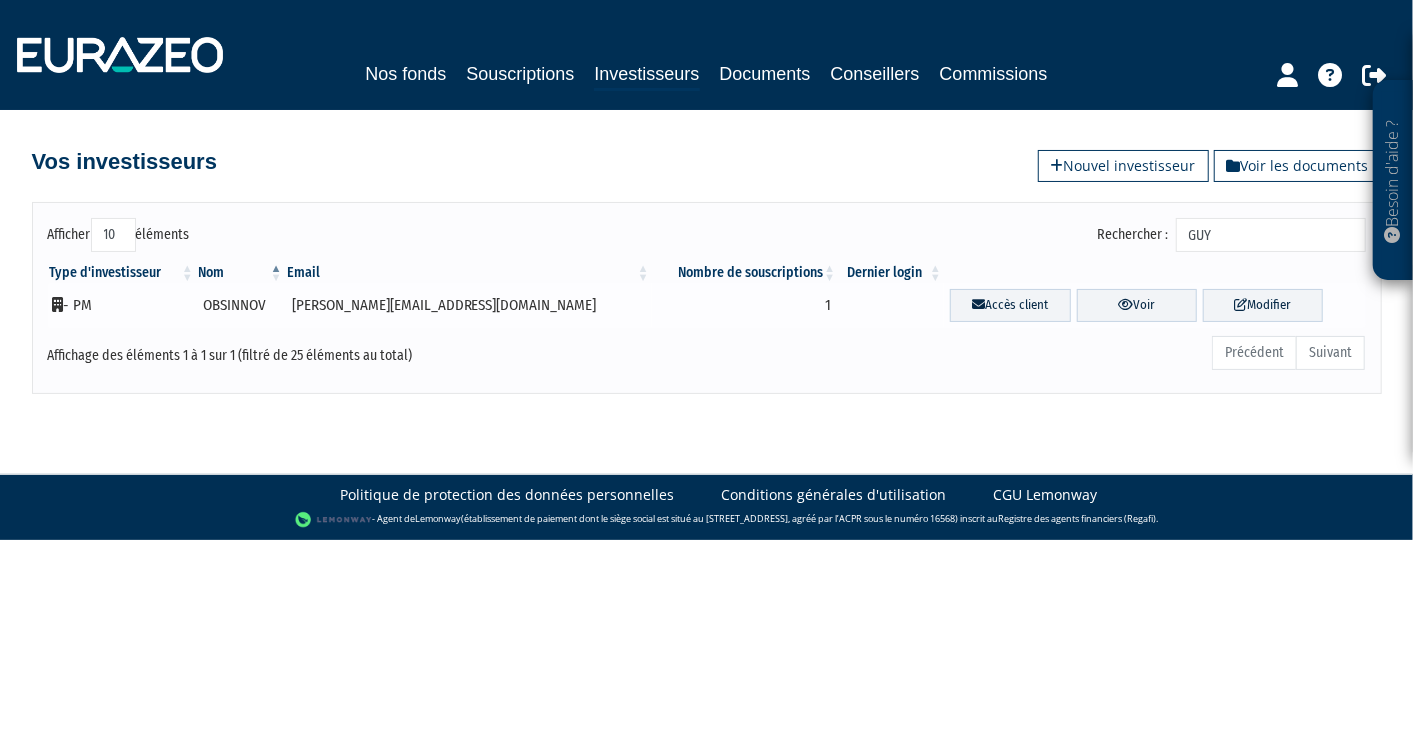 type on "GUY" 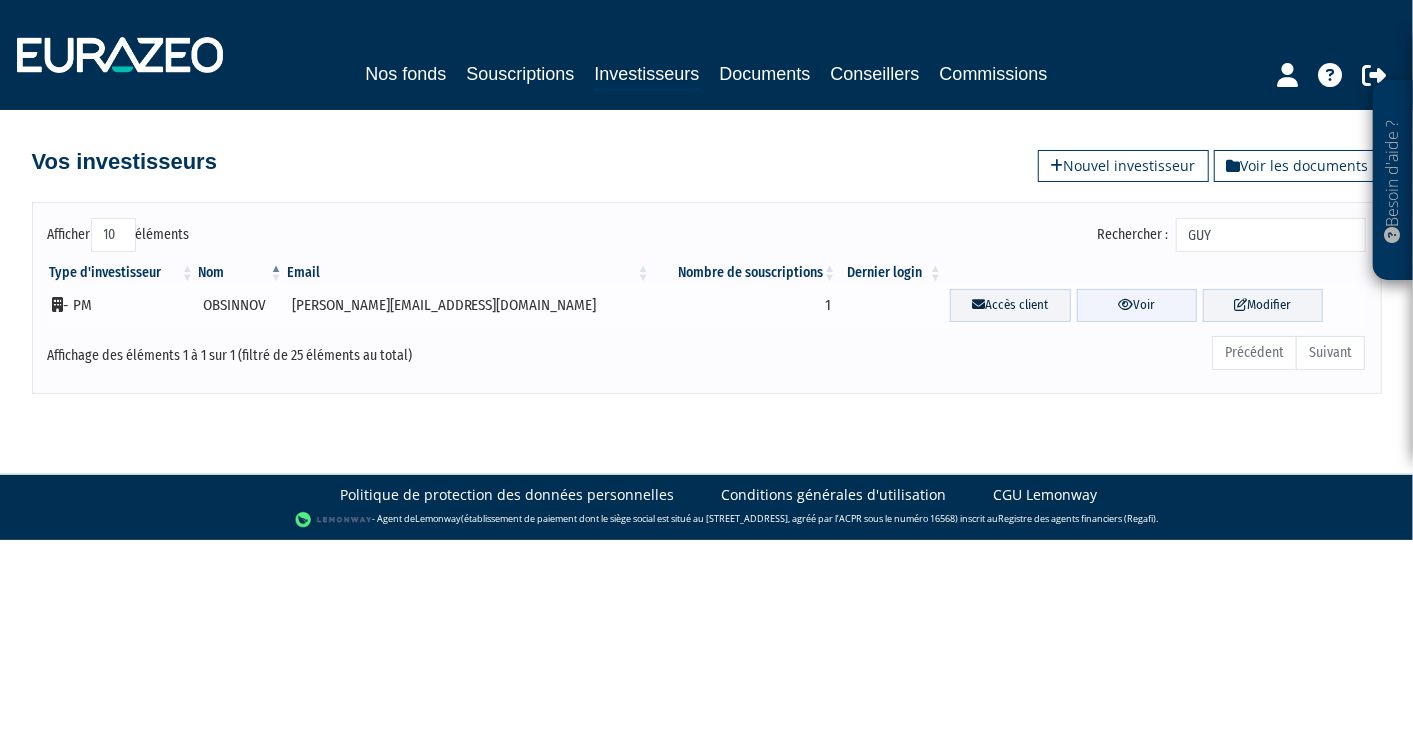 click on "Voir" at bounding box center [1137, 305] 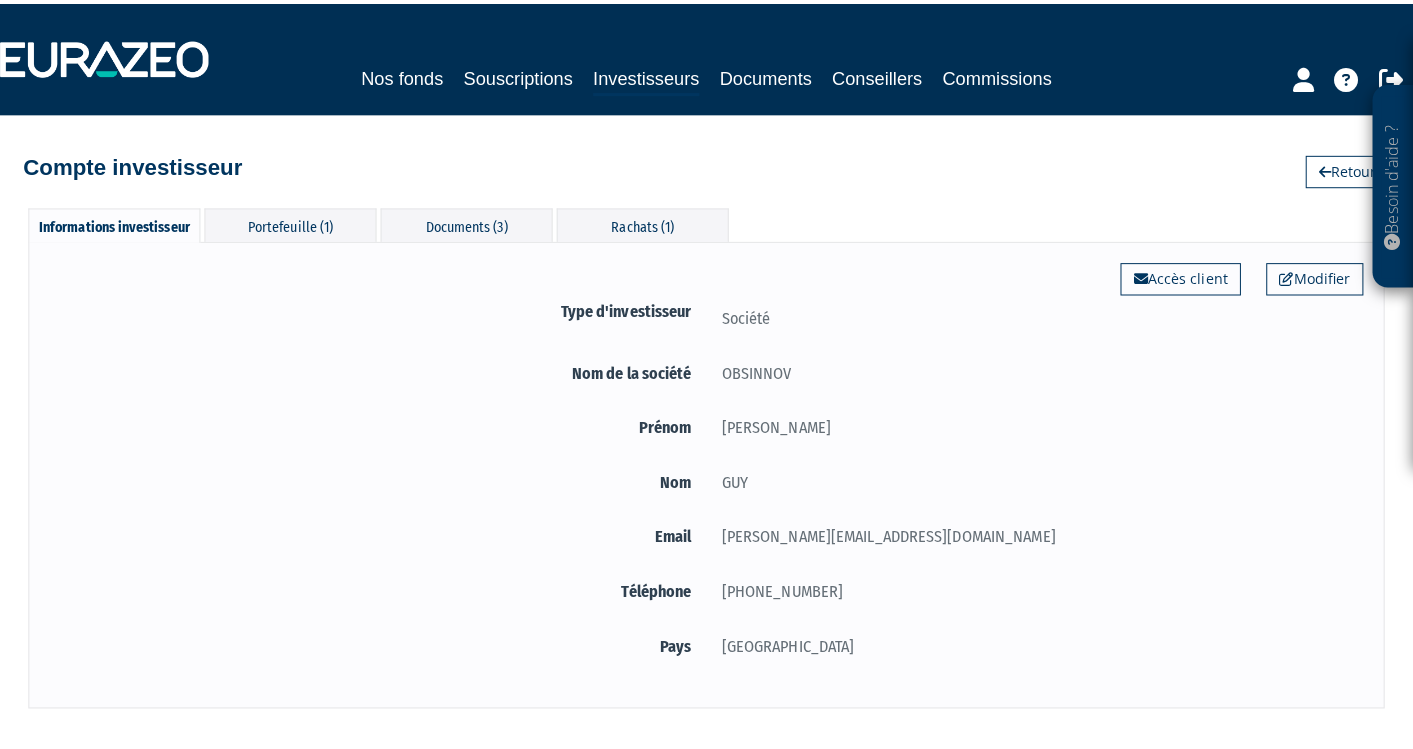 scroll, scrollTop: 0, scrollLeft: 0, axis: both 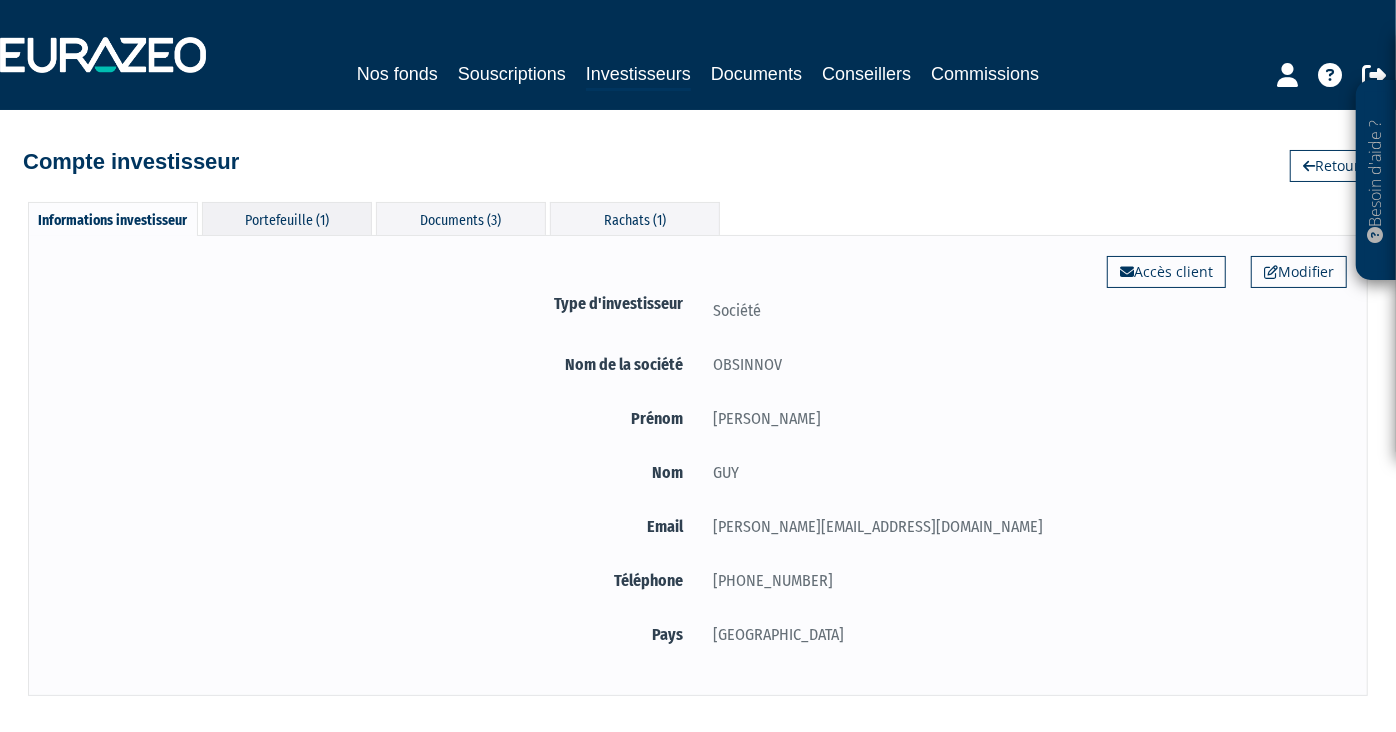 click on "Portefeuille (1)" at bounding box center [287, 218] 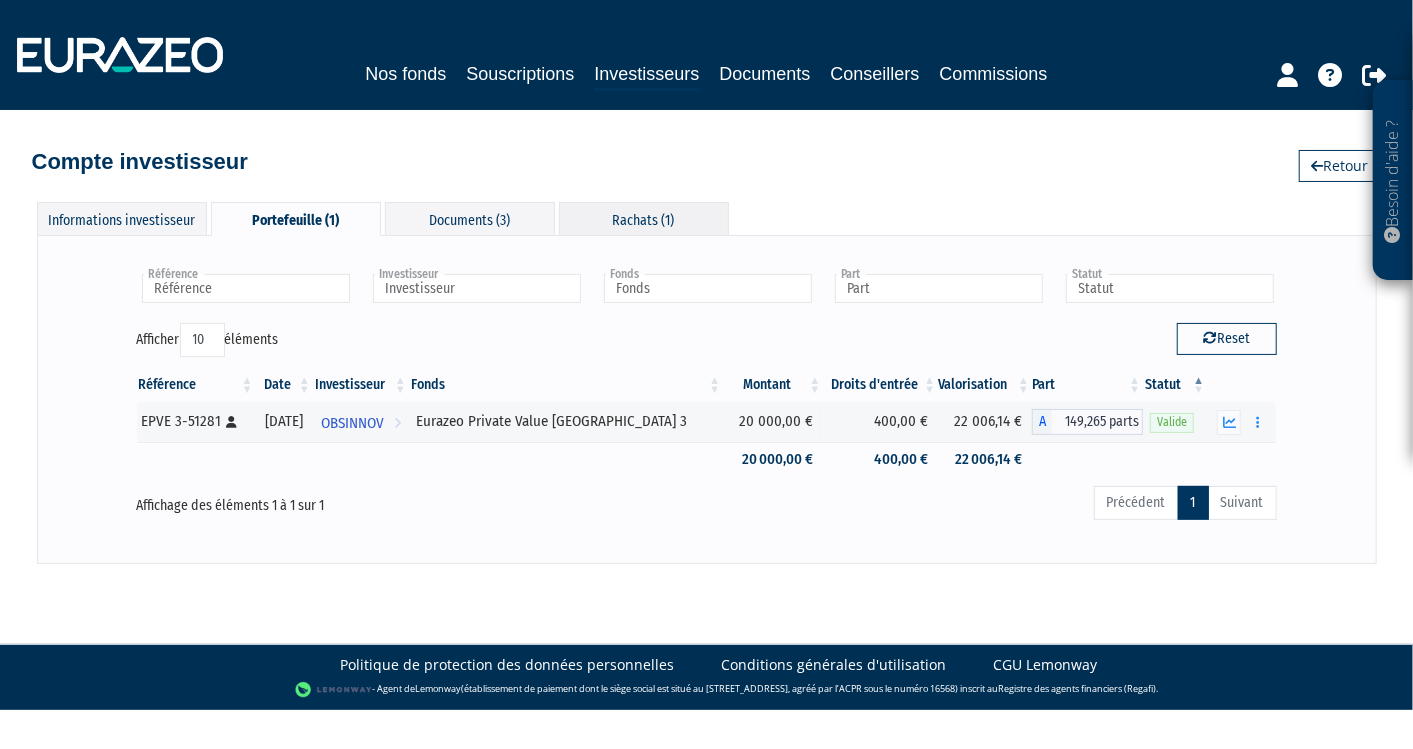 click on "Rachats (1)" at bounding box center [644, 218] 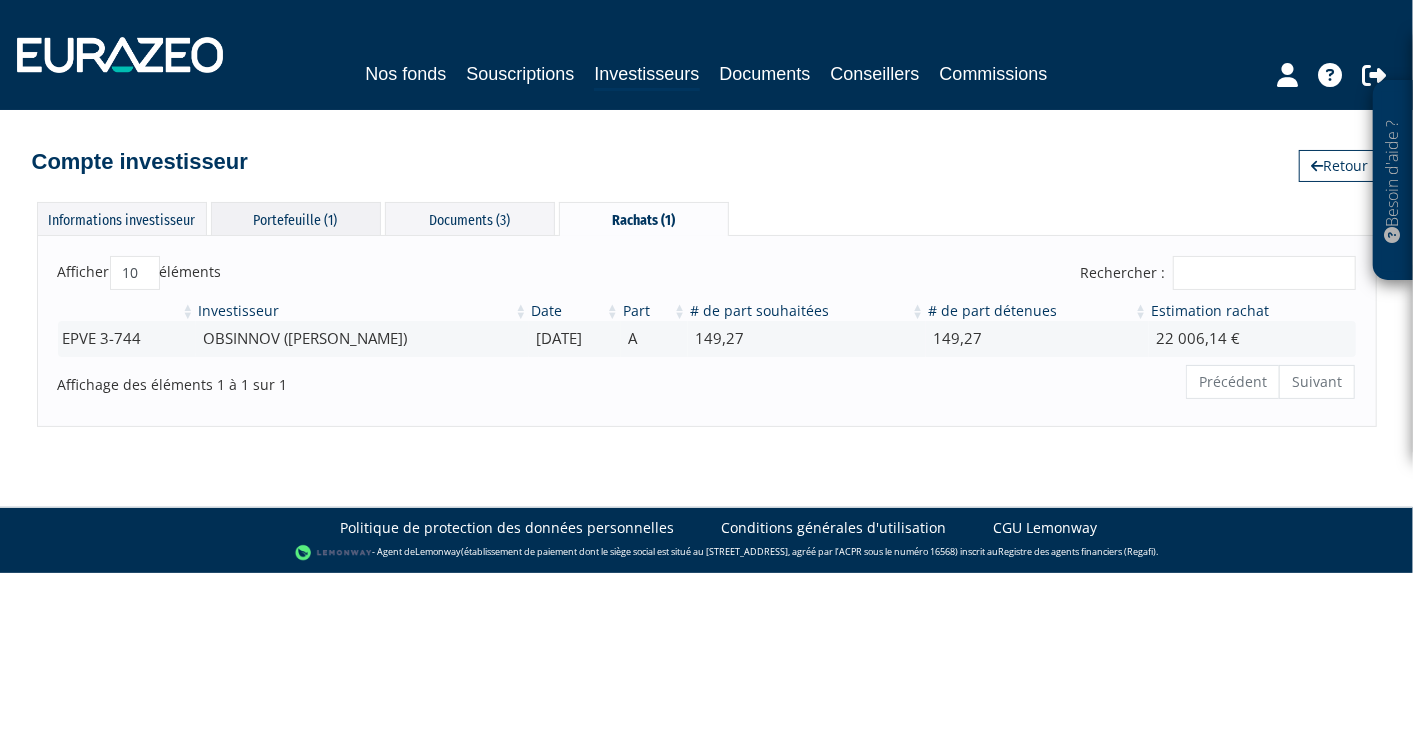 click on "Portefeuille (1)" at bounding box center [296, 218] 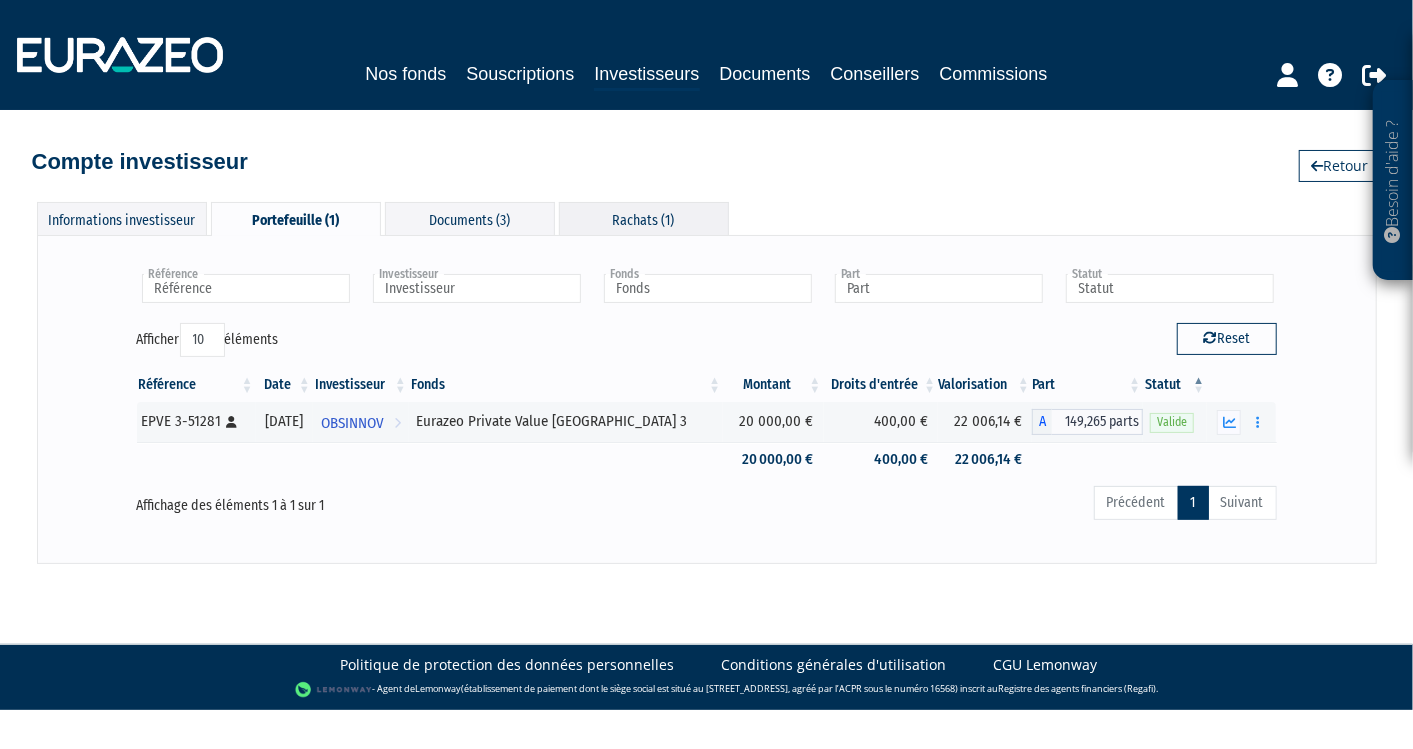 click on "Rachats (1)" at bounding box center (644, 218) 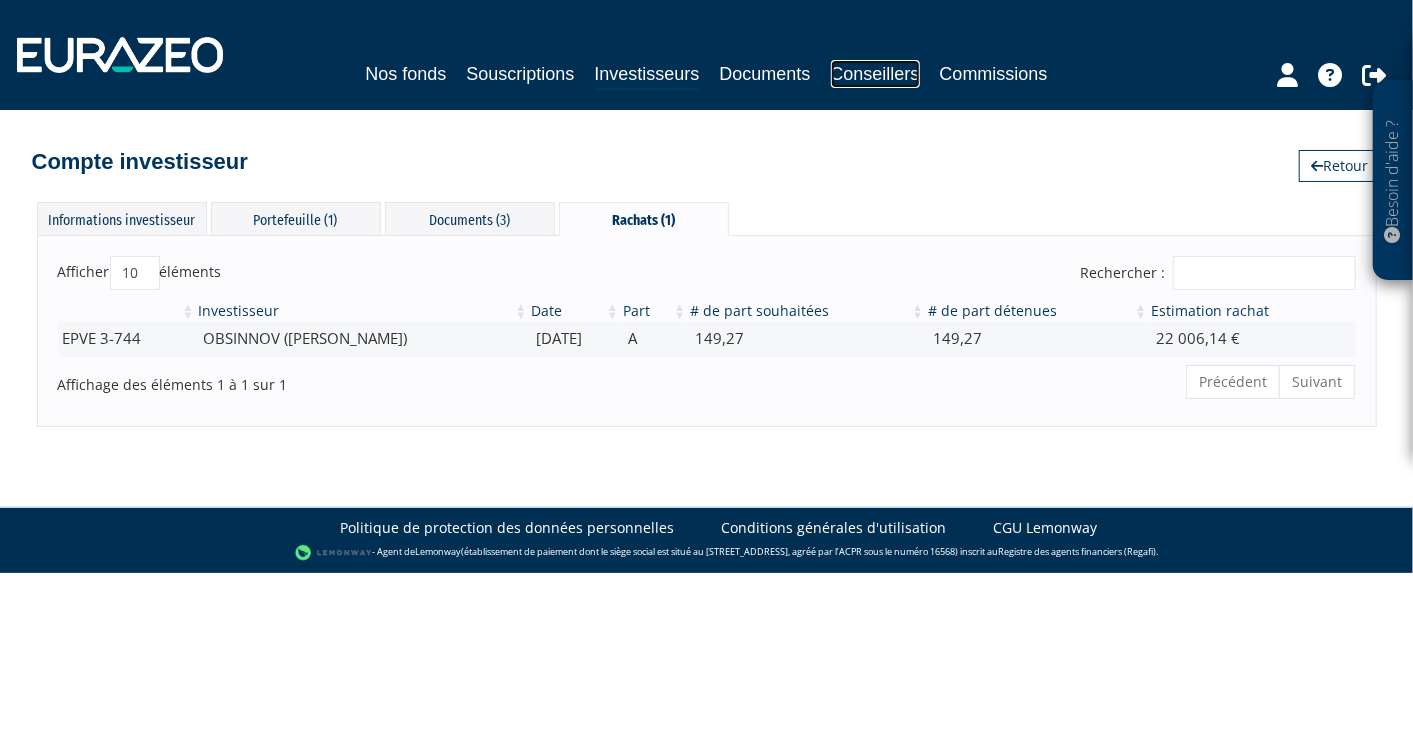click on "Conseillers" at bounding box center (875, 74) 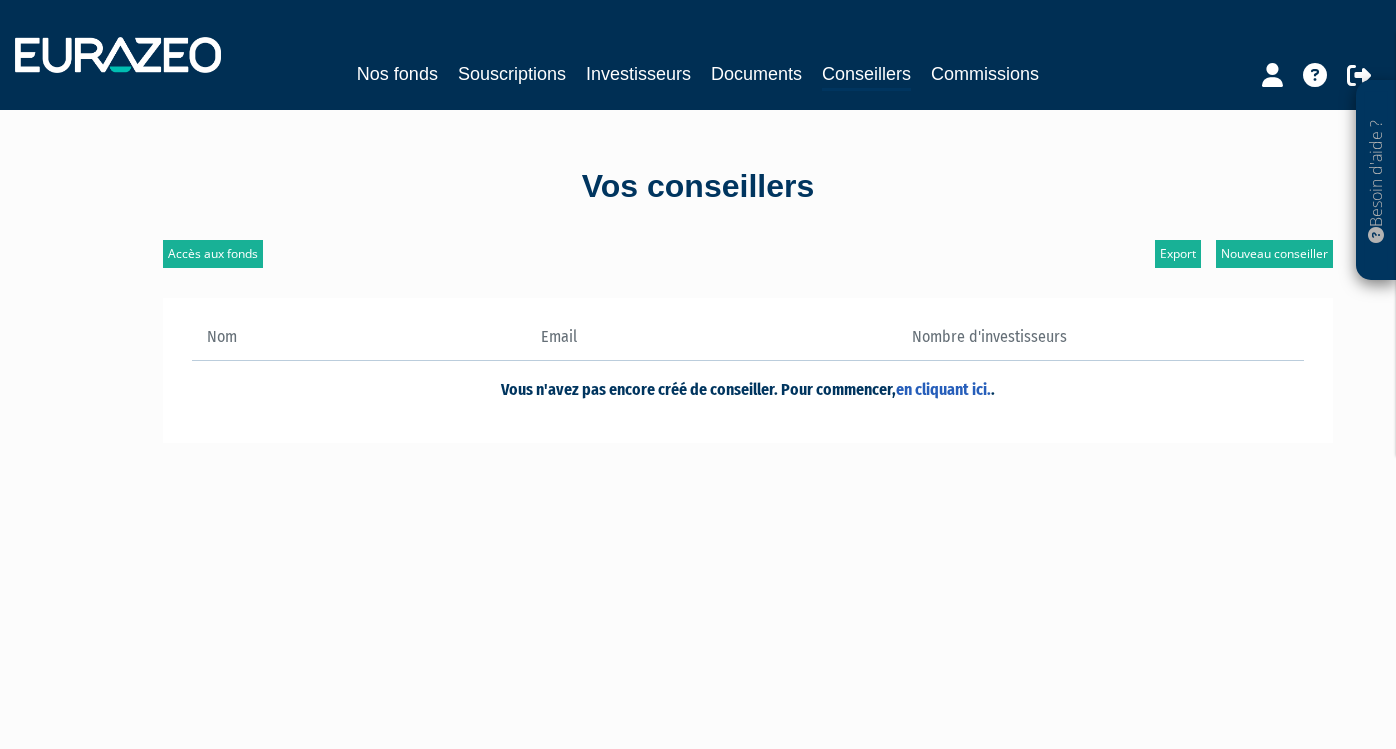 scroll, scrollTop: 0, scrollLeft: 0, axis: both 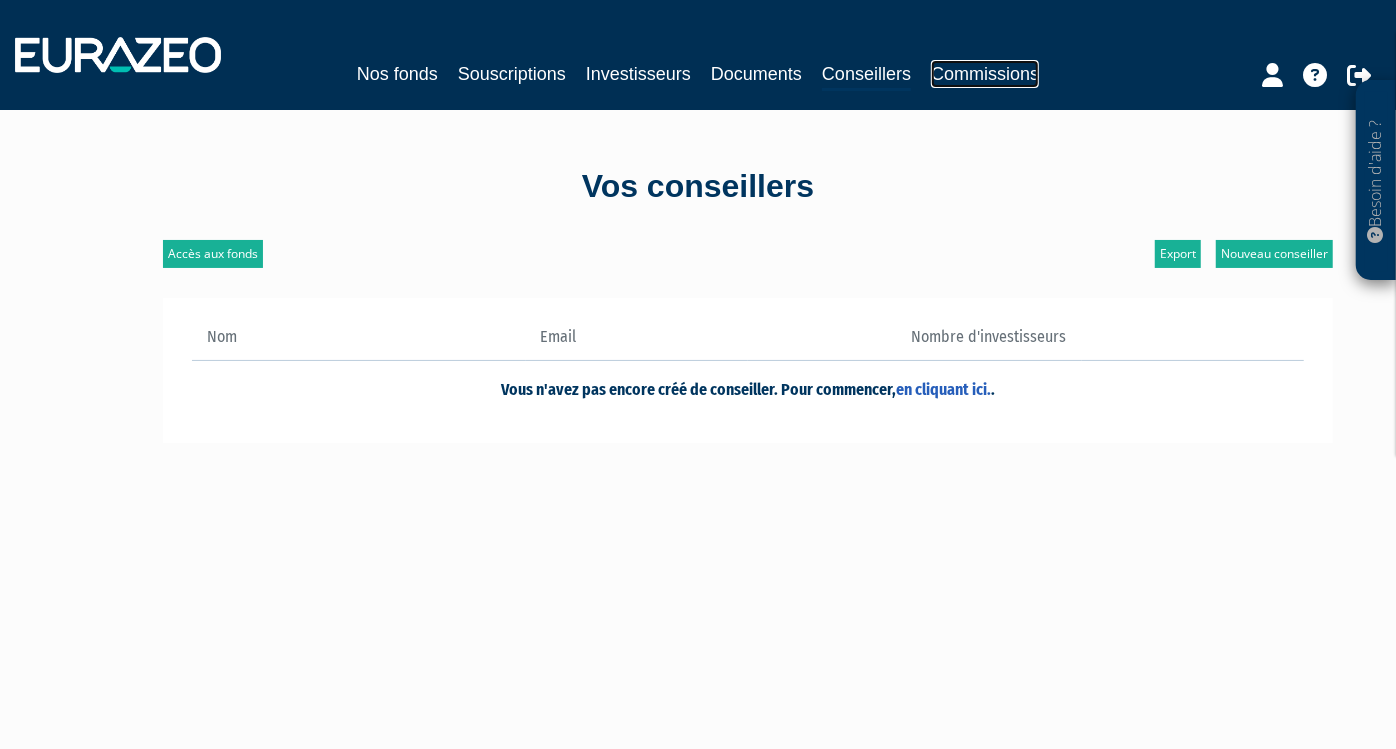 click on "Commissions" at bounding box center [985, 74] 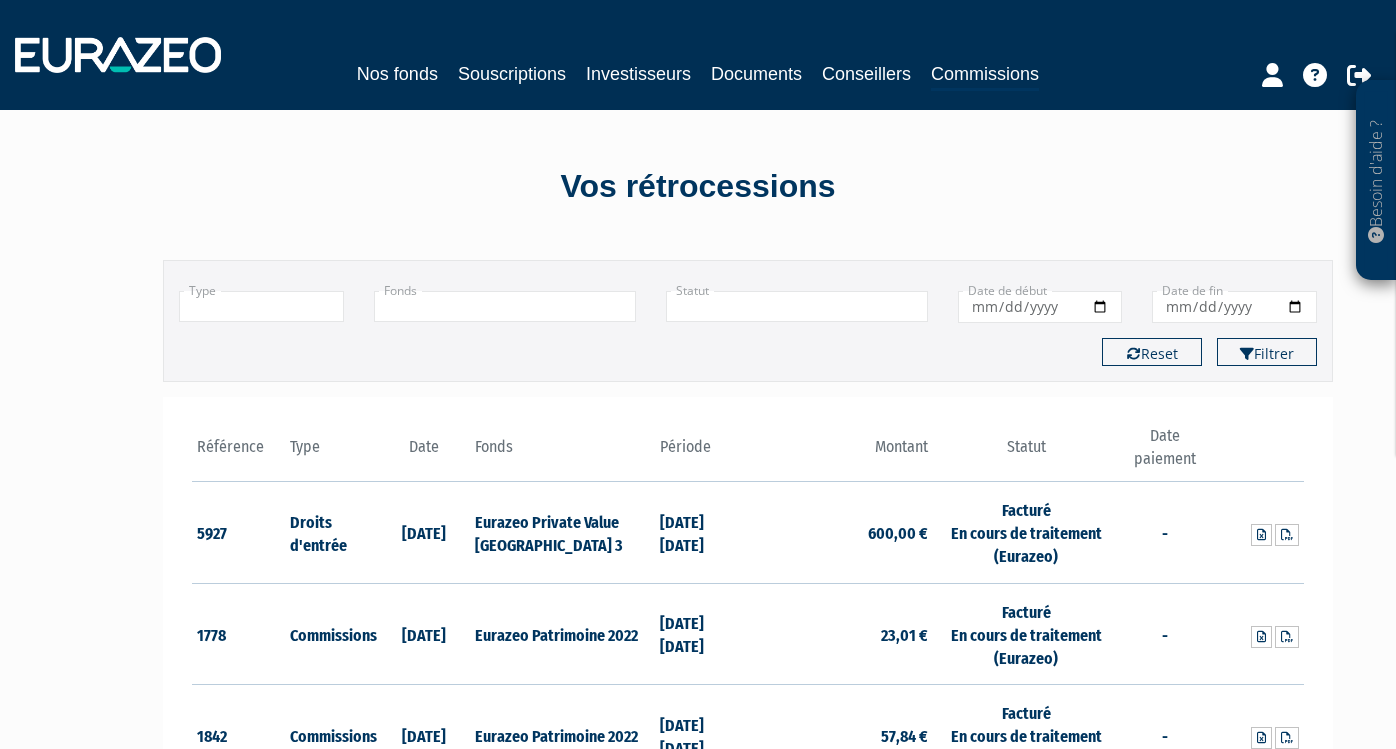 scroll, scrollTop: 0, scrollLeft: 0, axis: both 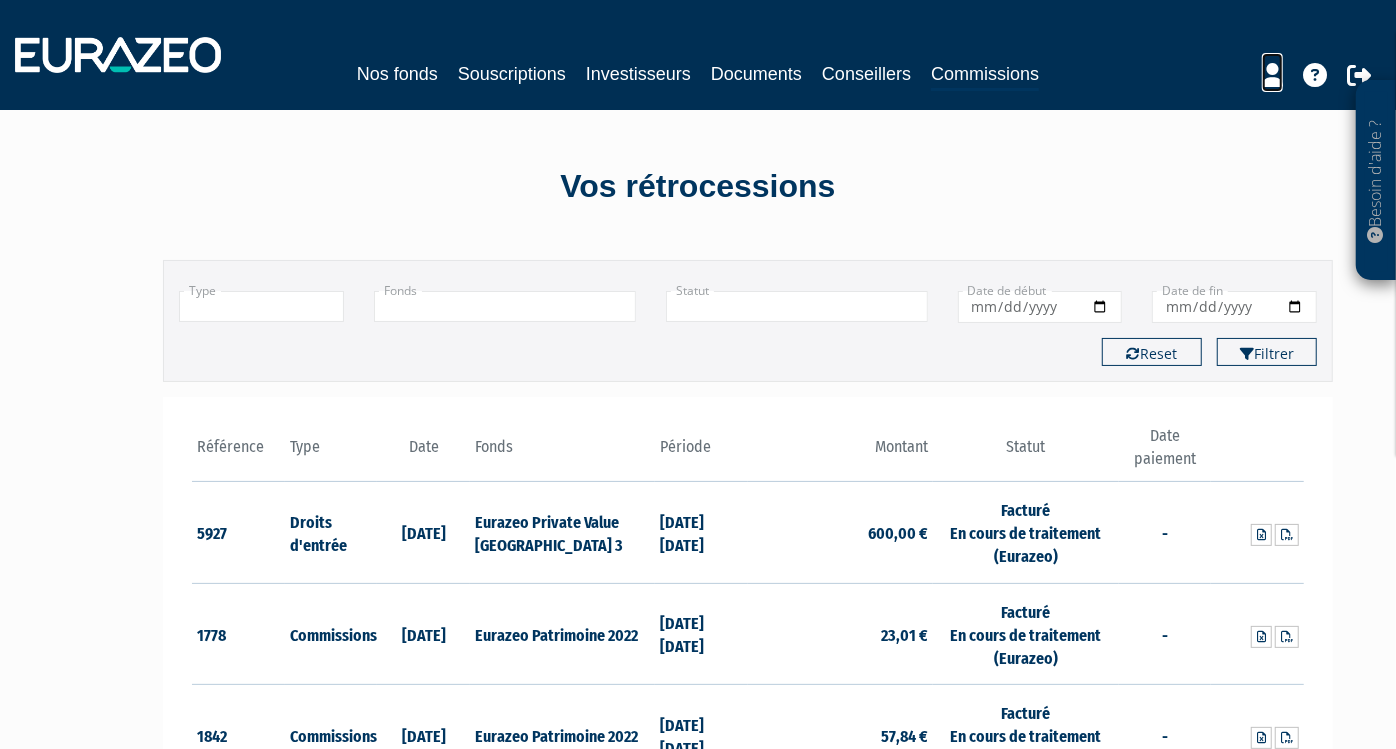 click at bounding box center [1272, 75] 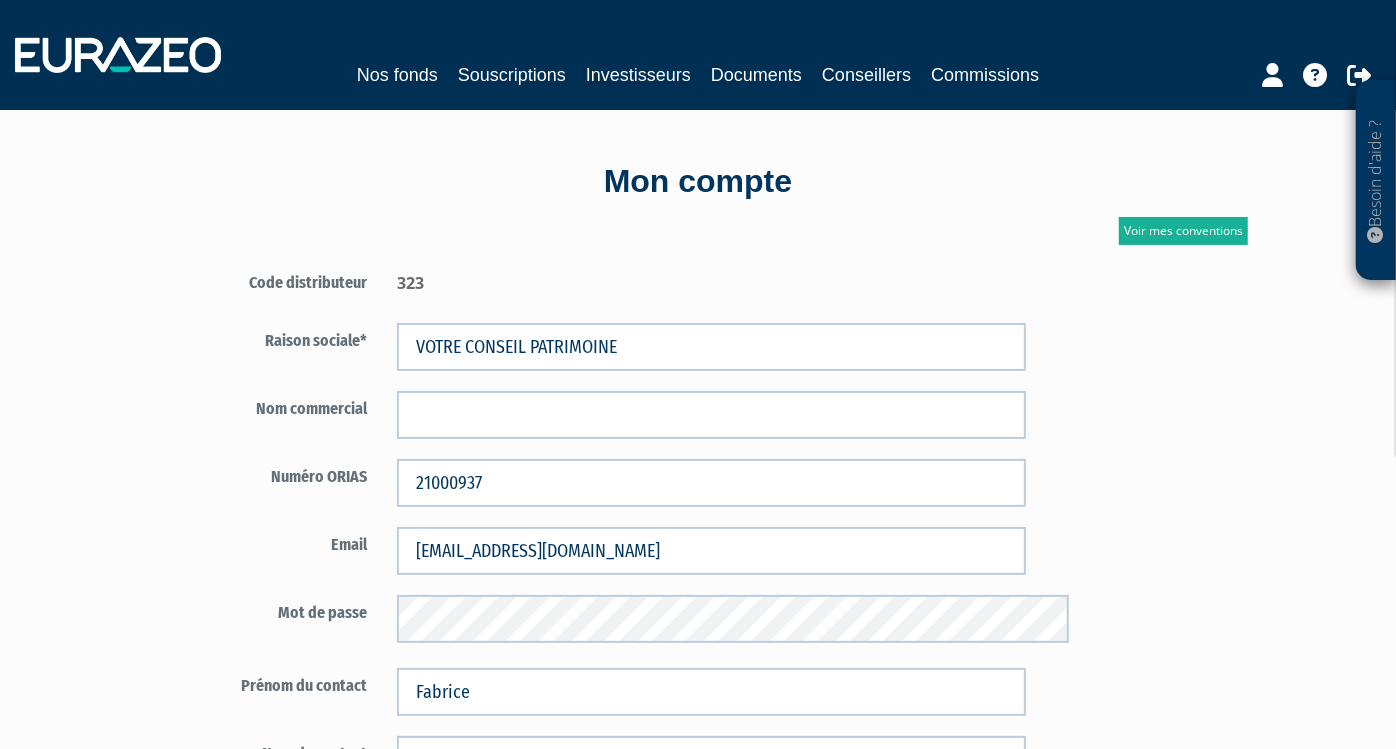 scroll, scrollTop: 0, scrollLeft: 0, axis: both 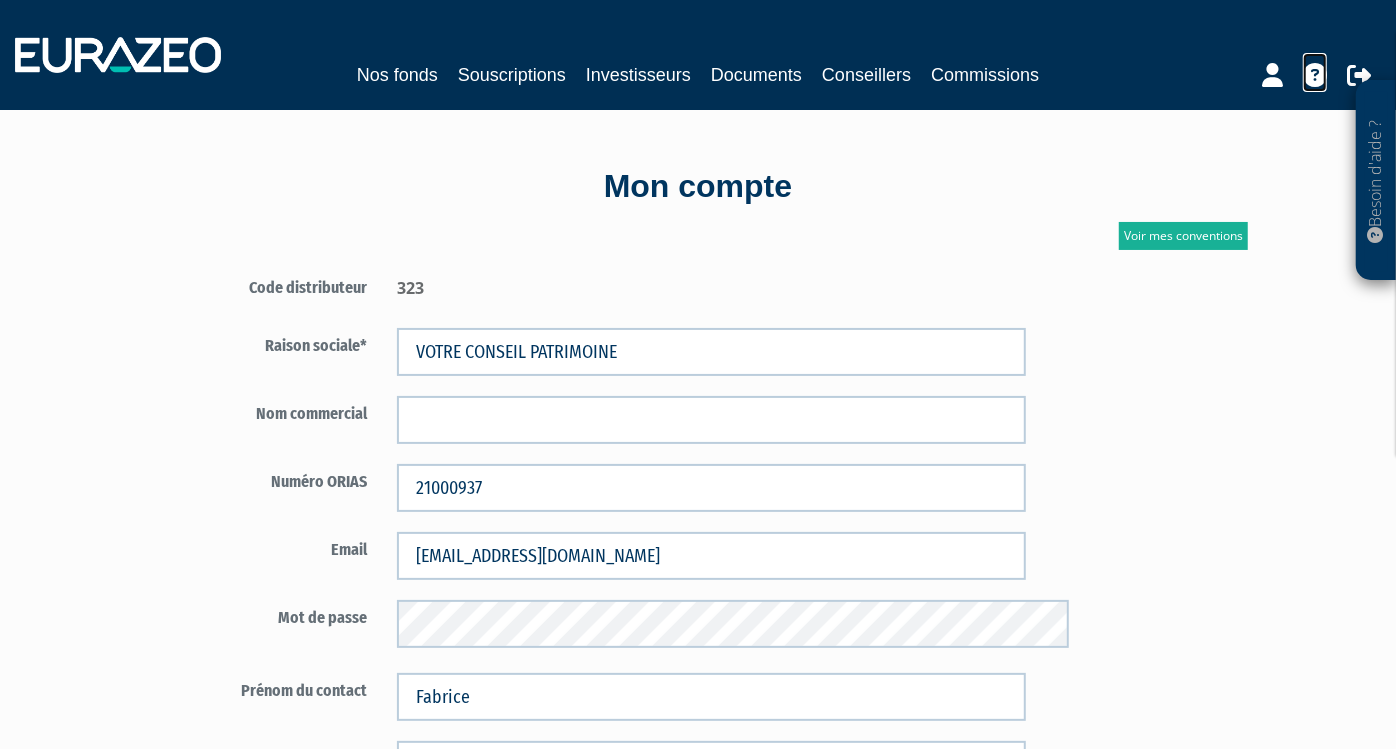 click at bounding box center (1315, 75) 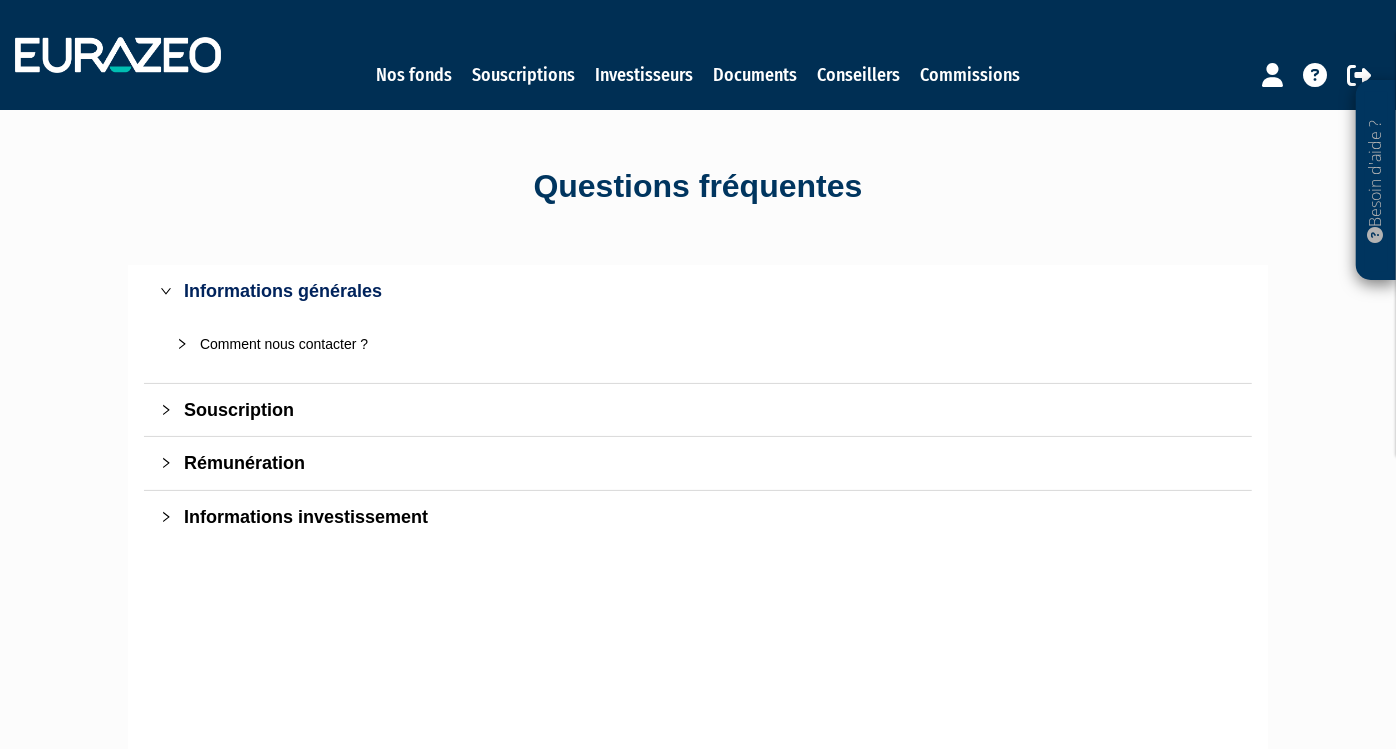 scroll, scrollTop: 53, scrollLeft: 0, axis: vertical 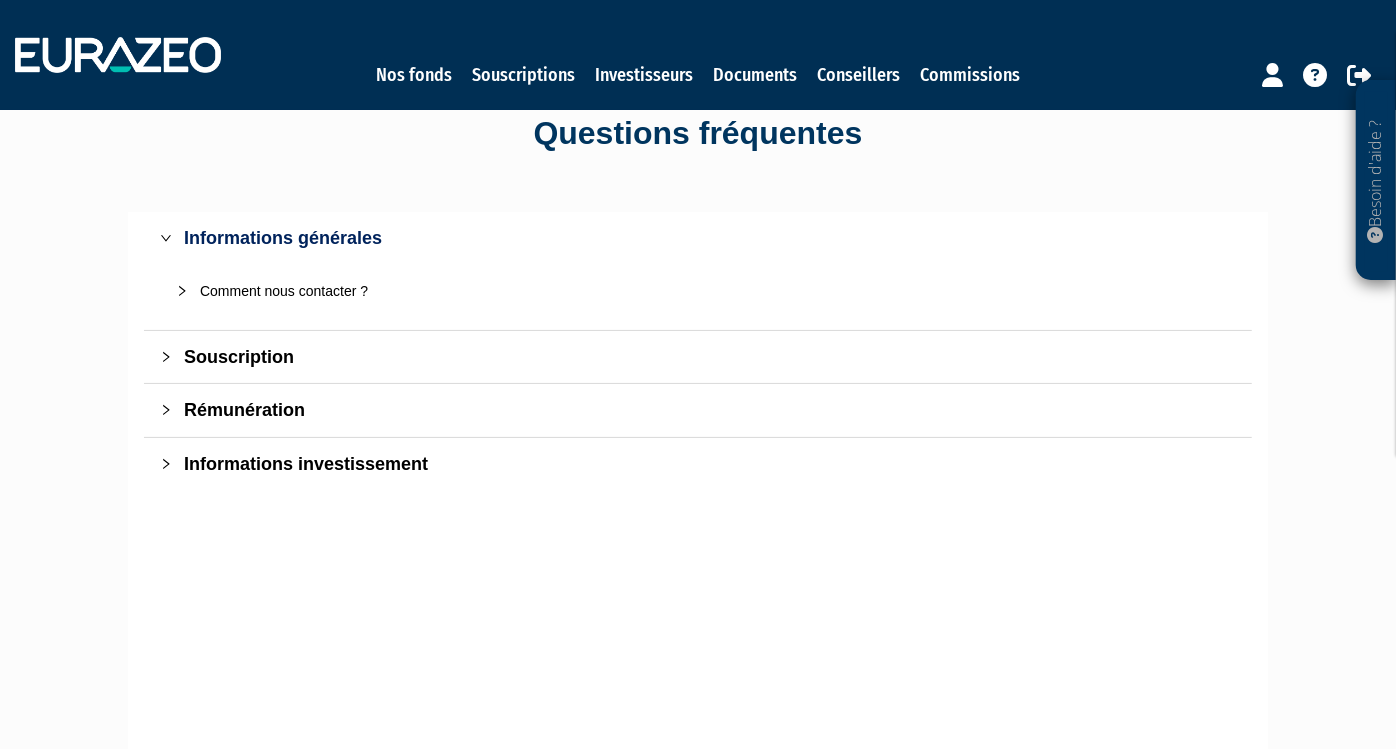 click on "Souscription" at bounding box center [710, 357] 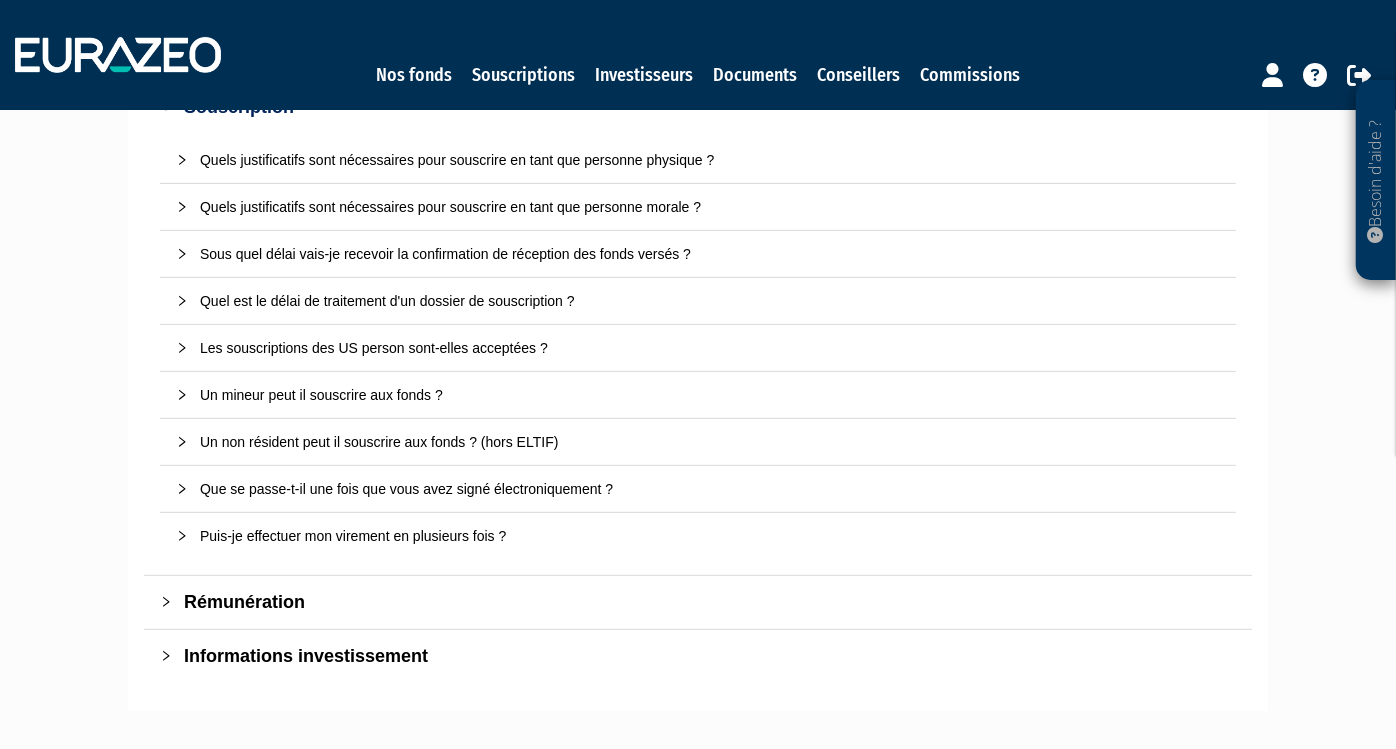 scroll, scrollTop: 320, scrollLeft: 0, axis: vertical 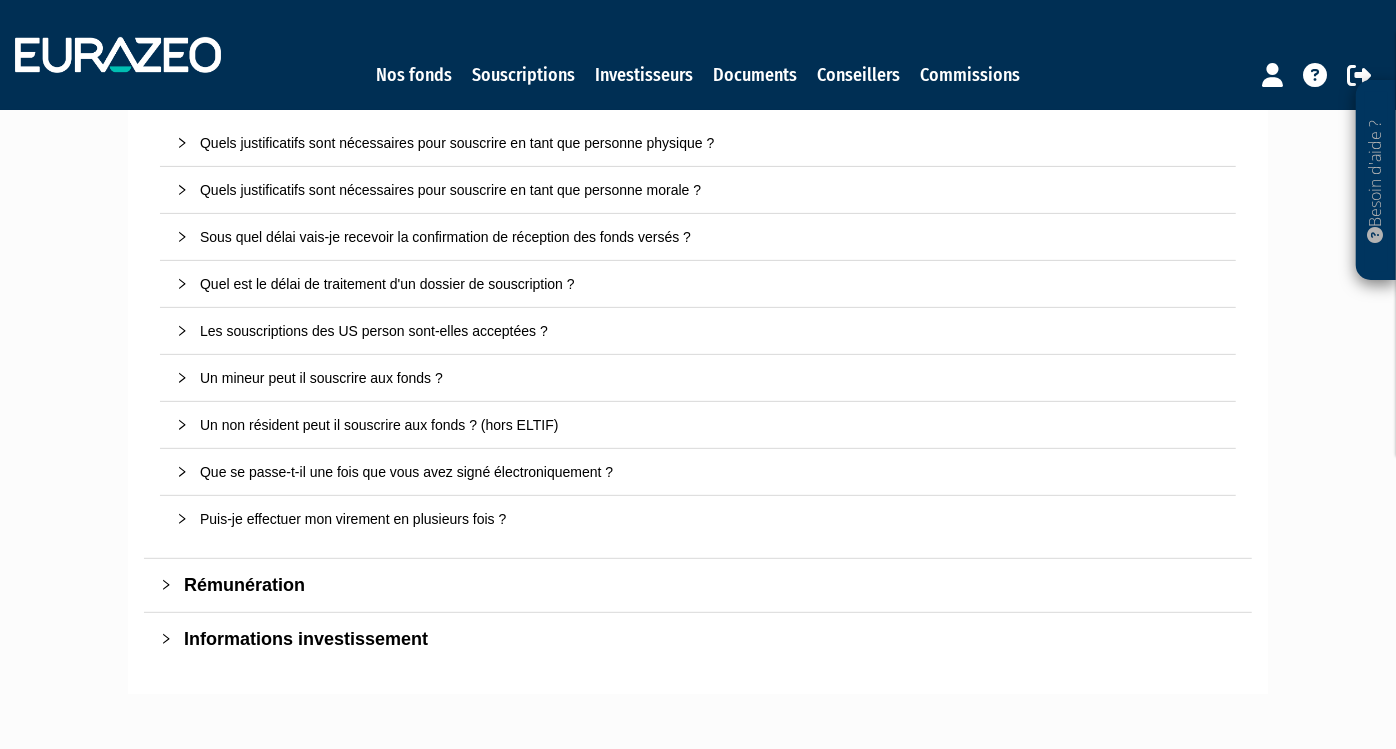 click on "Rémunération" at bounding box center [710, 585] 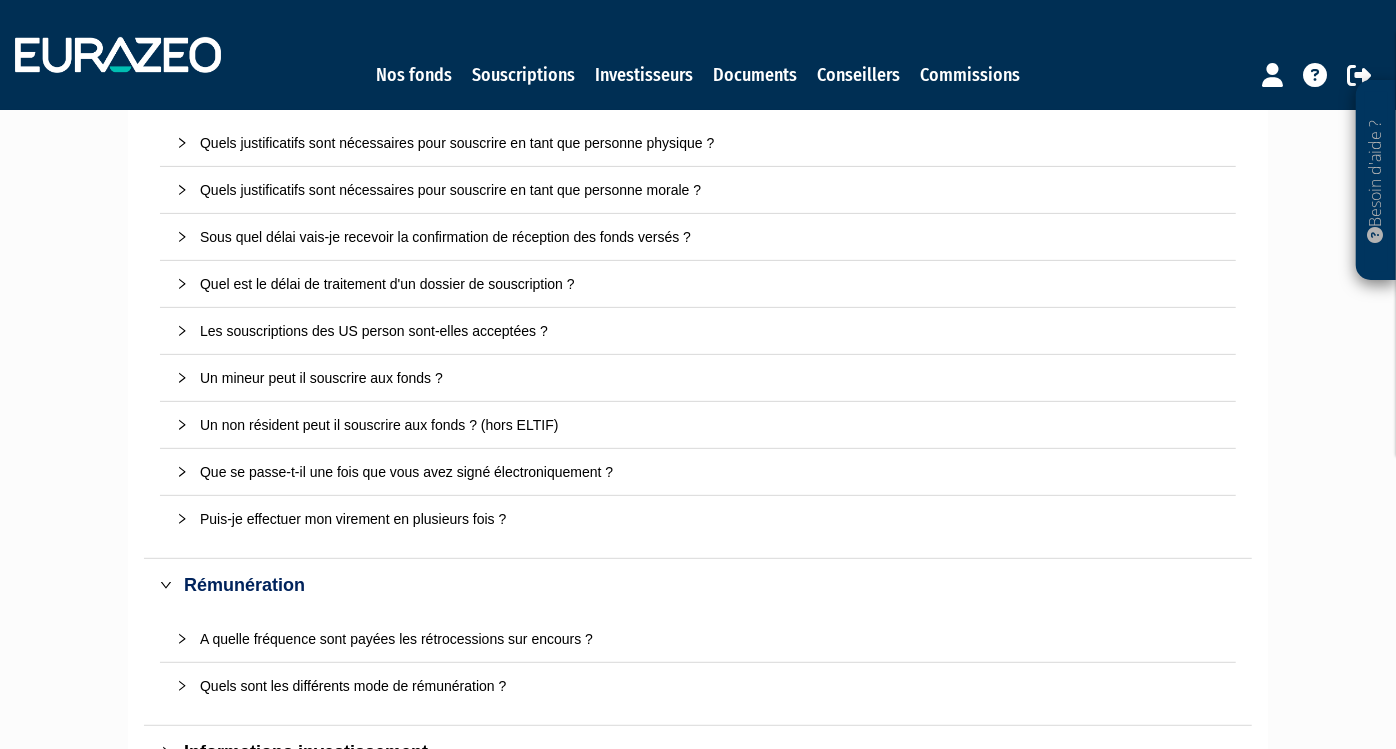 scroll, scrollTop: 524, scrollLeft: 0, axis: vertical 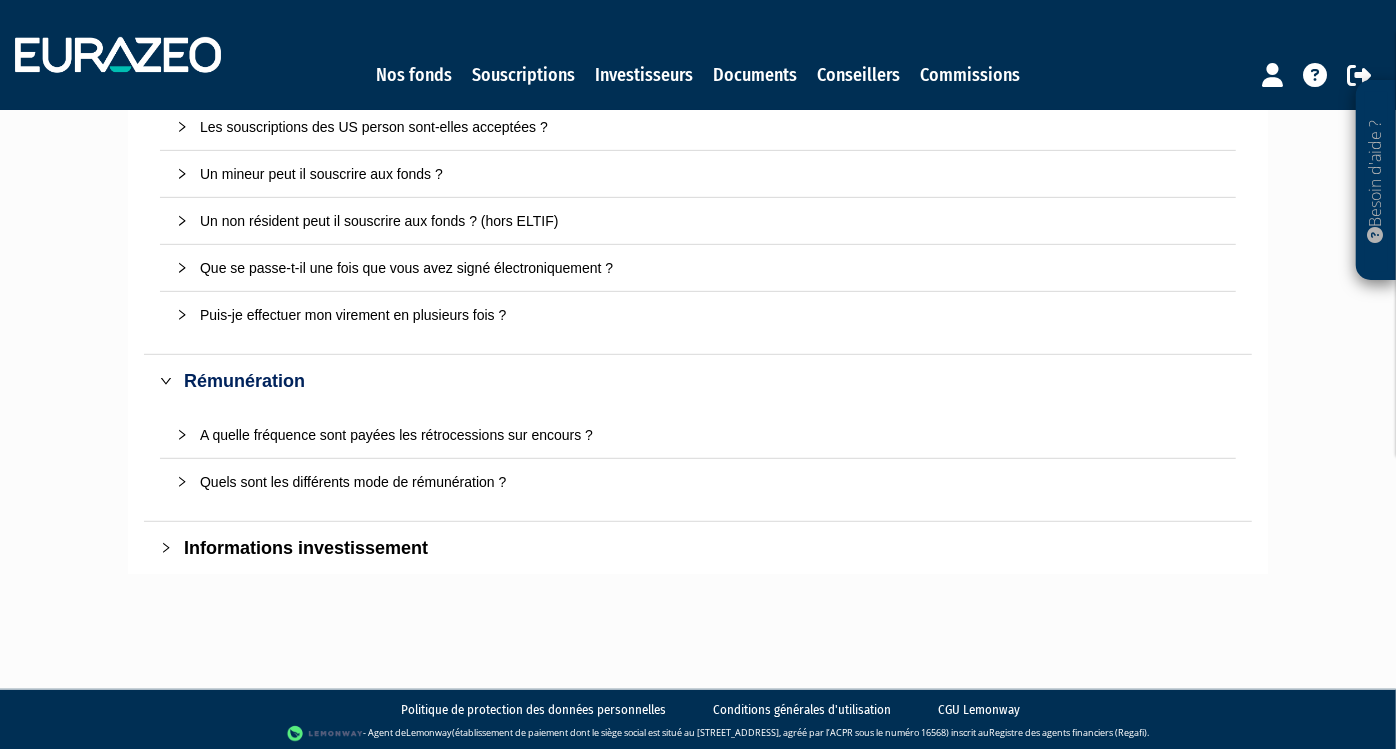 click on "Informations investissement" at bounding box center [710, 548] 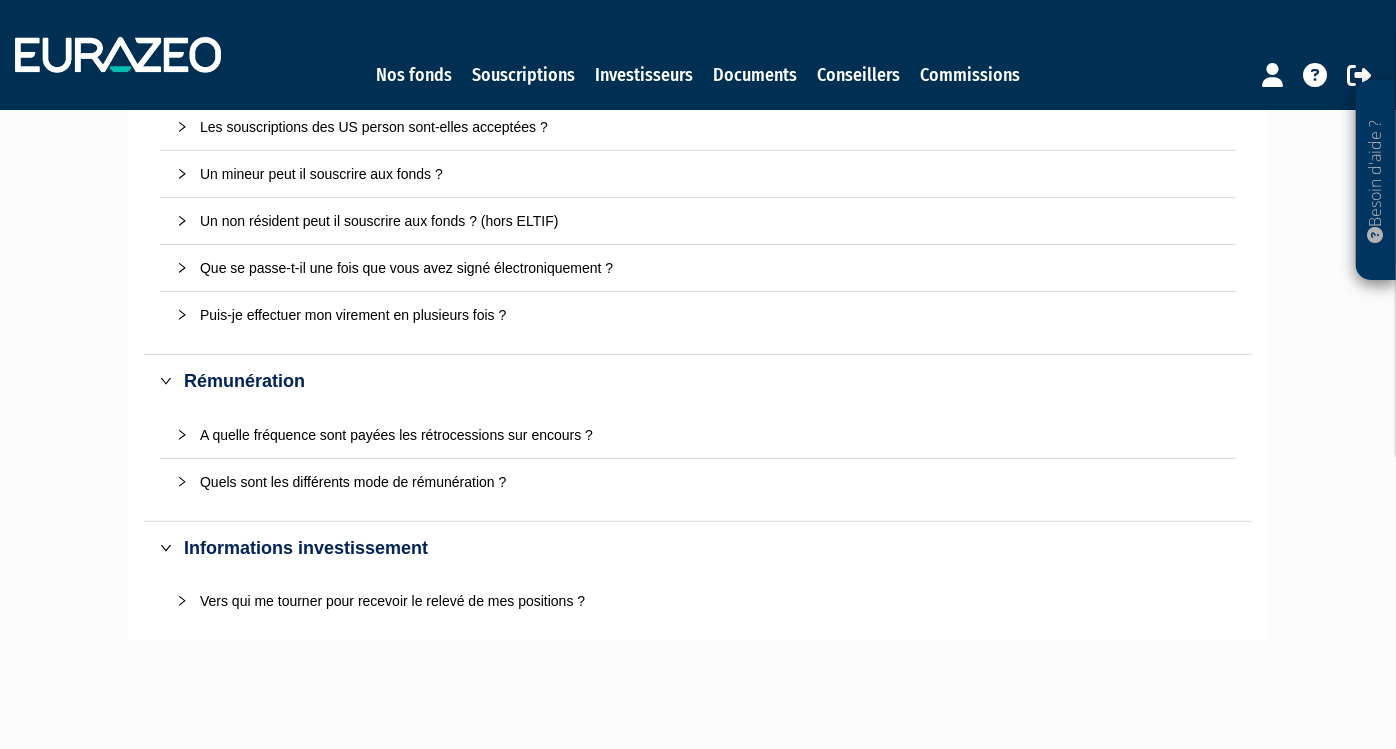 scroll, scrollTop: 590, scrollLeft: 0, axis: vertical 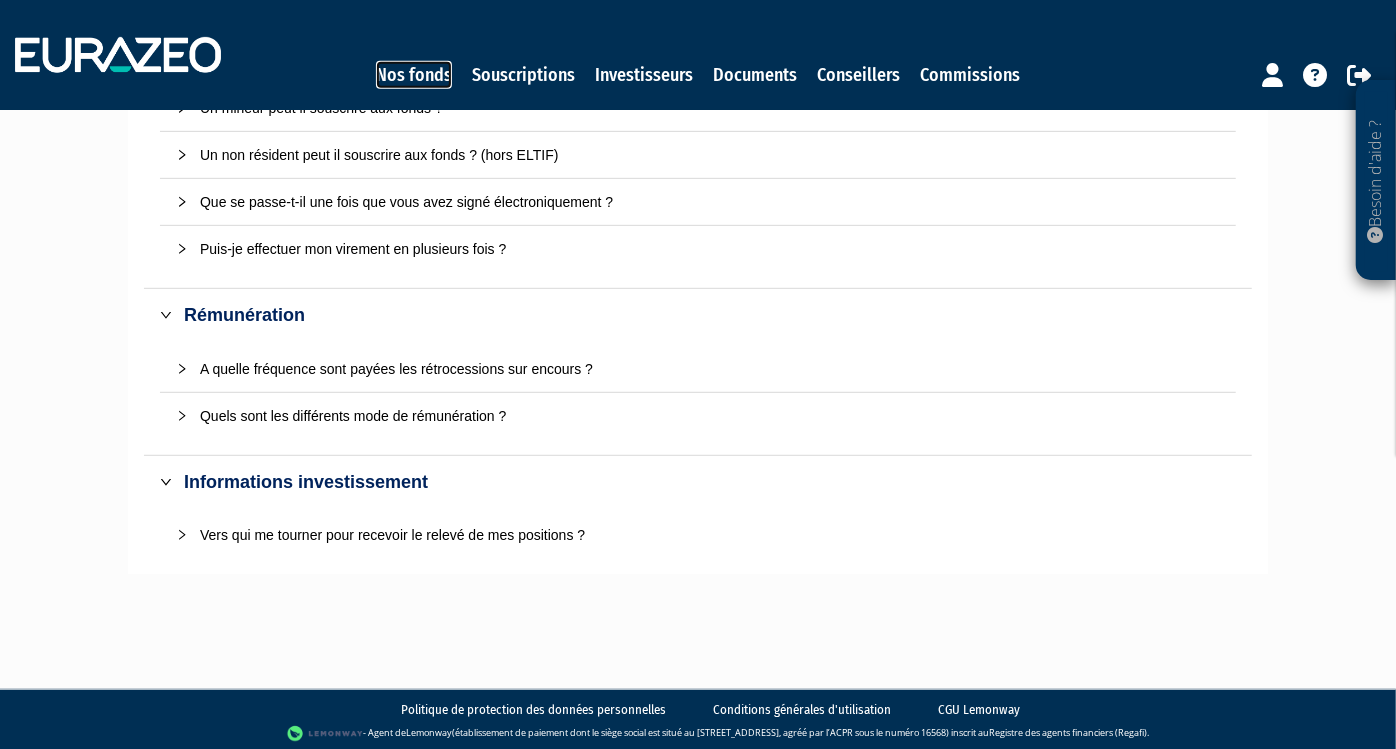 click on "Nos fonds" at bounding box center [414, 75] 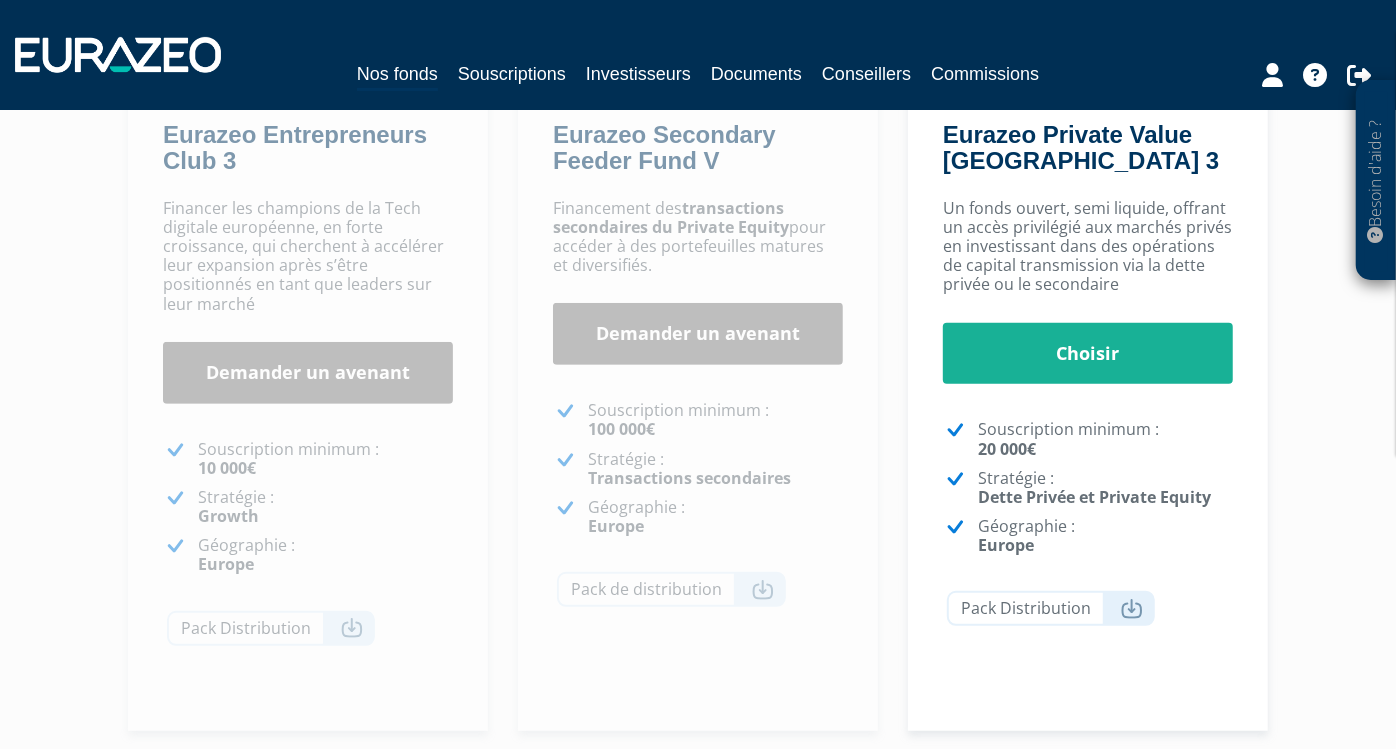 scroll, scrollTop: 618, scrollLeft: 0, axis: vertical 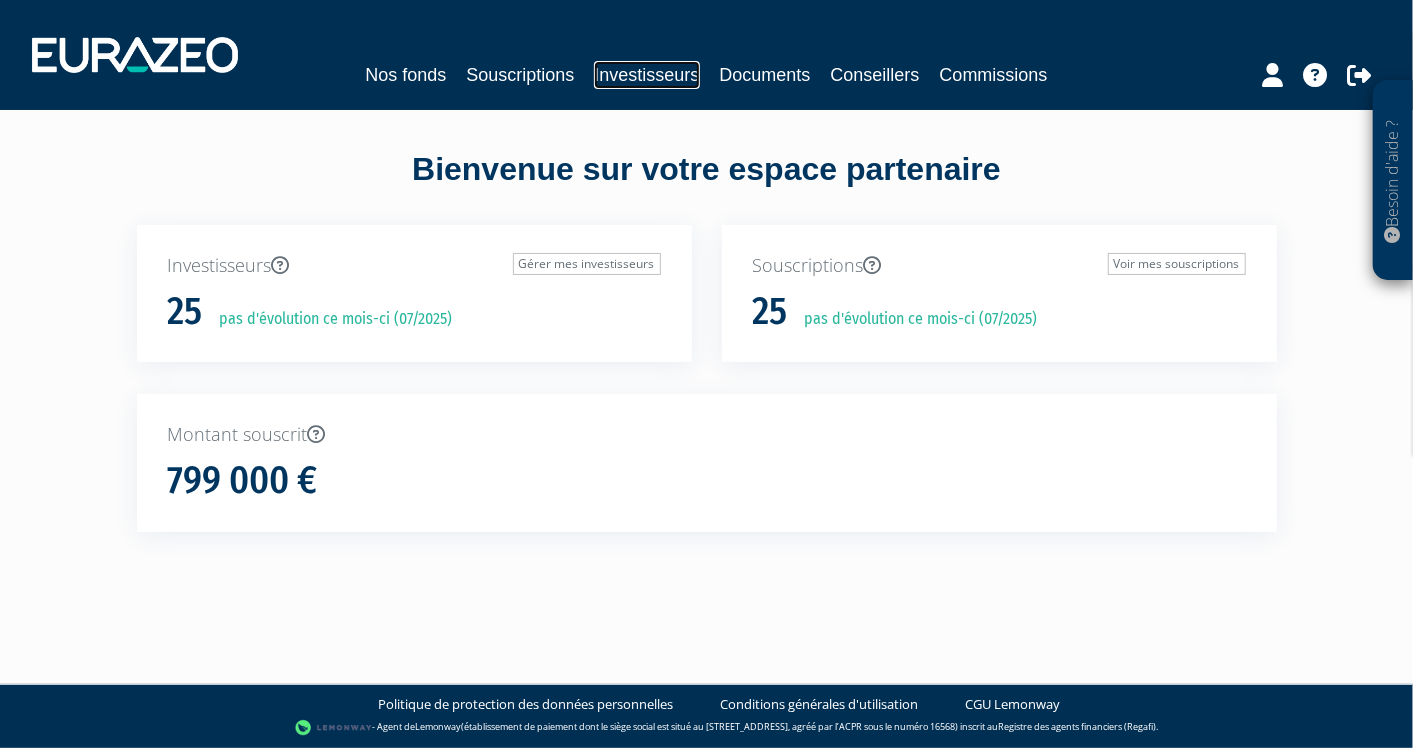 click on "Investisseurs" at bounding box center (646, 75) 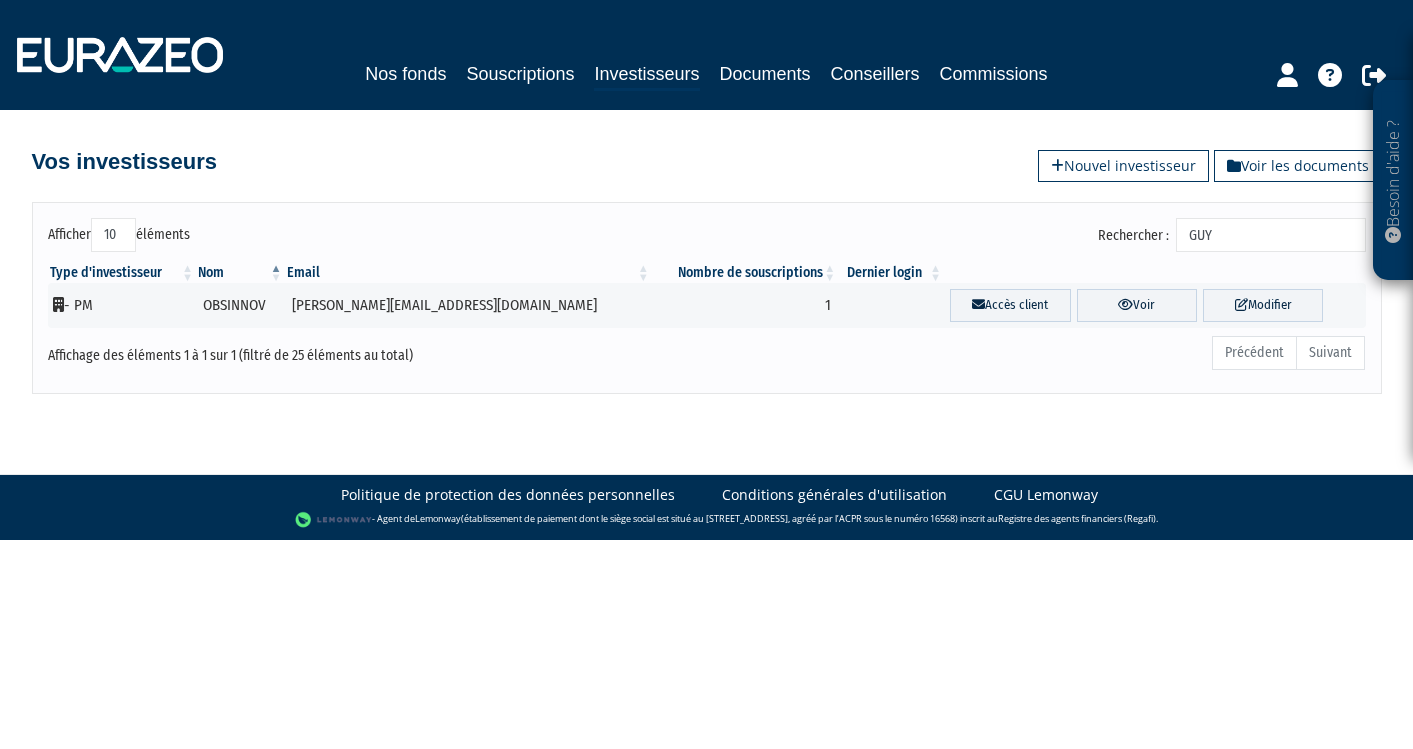 scroll, scrollTop: 0, scrollLeft: 0, axis: both 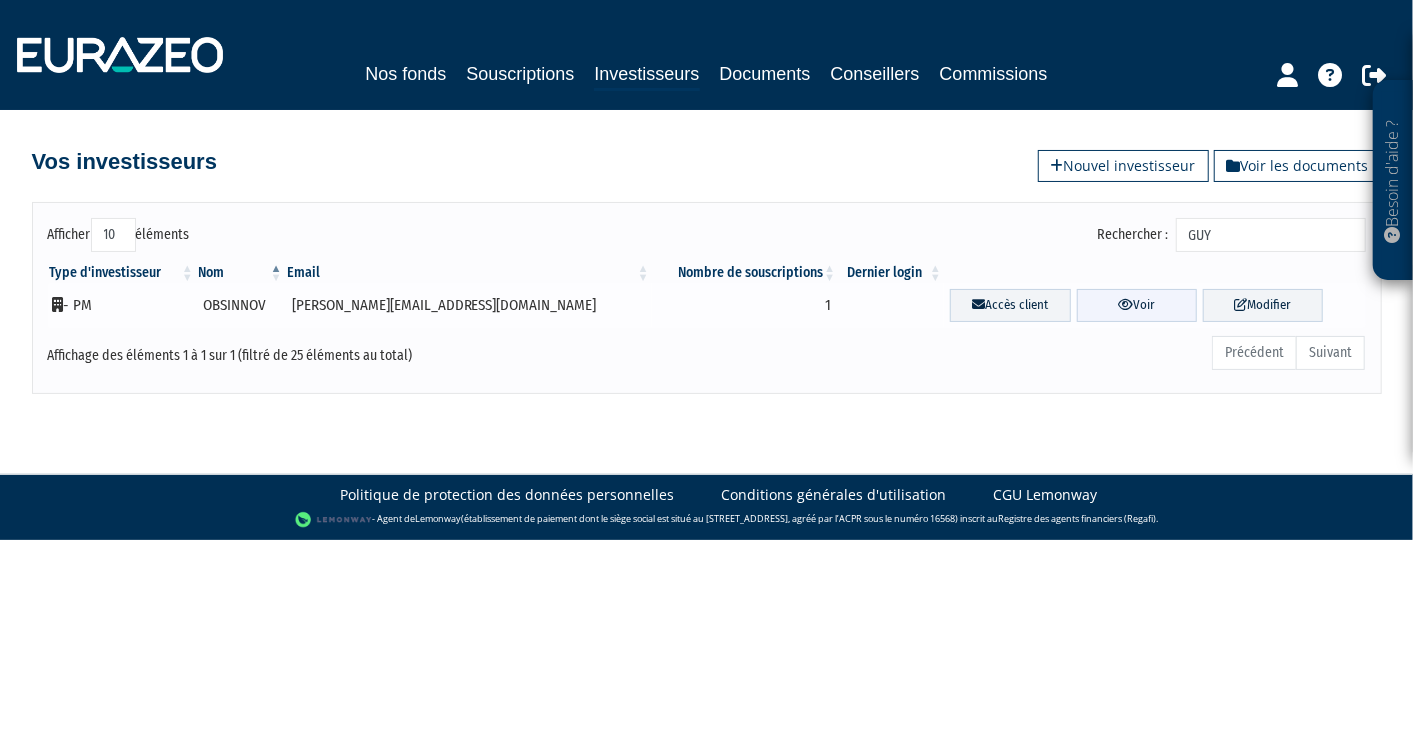 click on "Voir" at bounding box center [1137, 305] 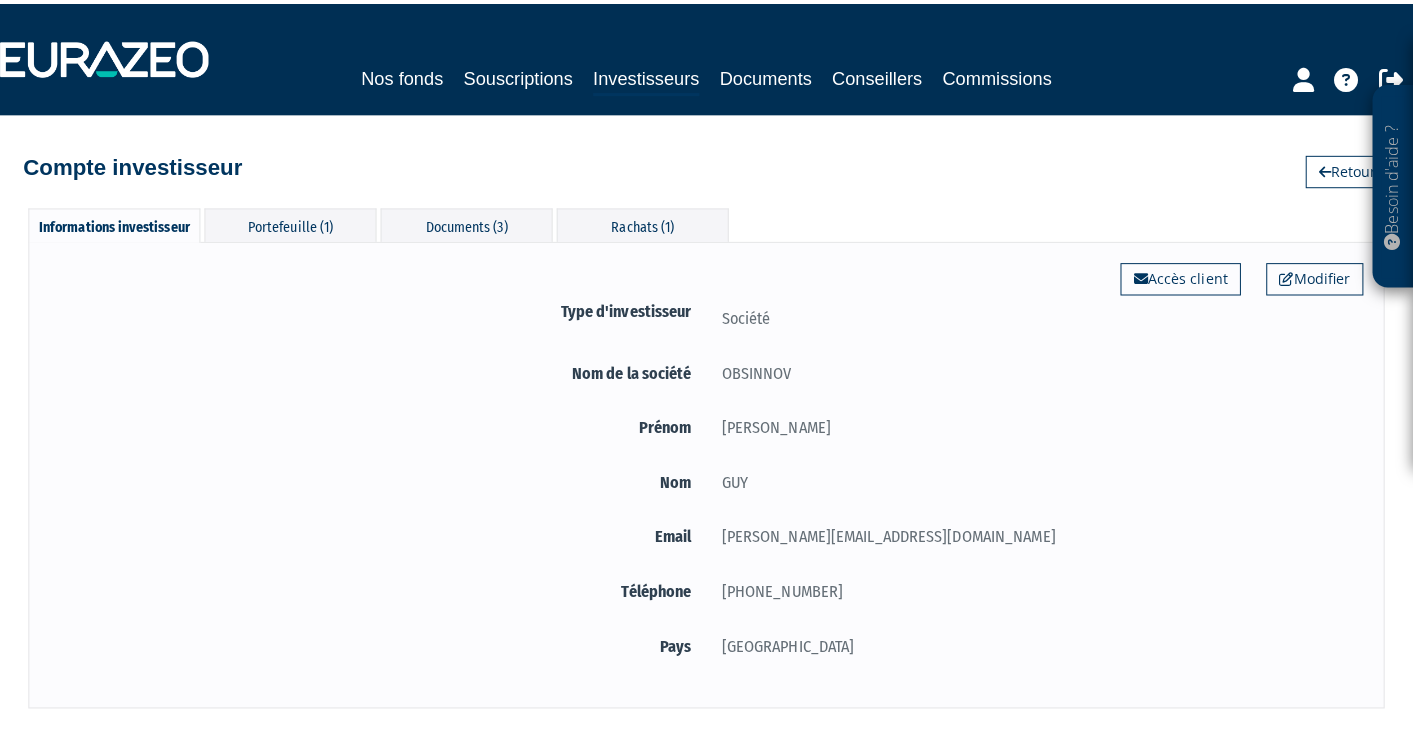 scroll, scrollTop: 0, scrollLeft: 0, axis: both 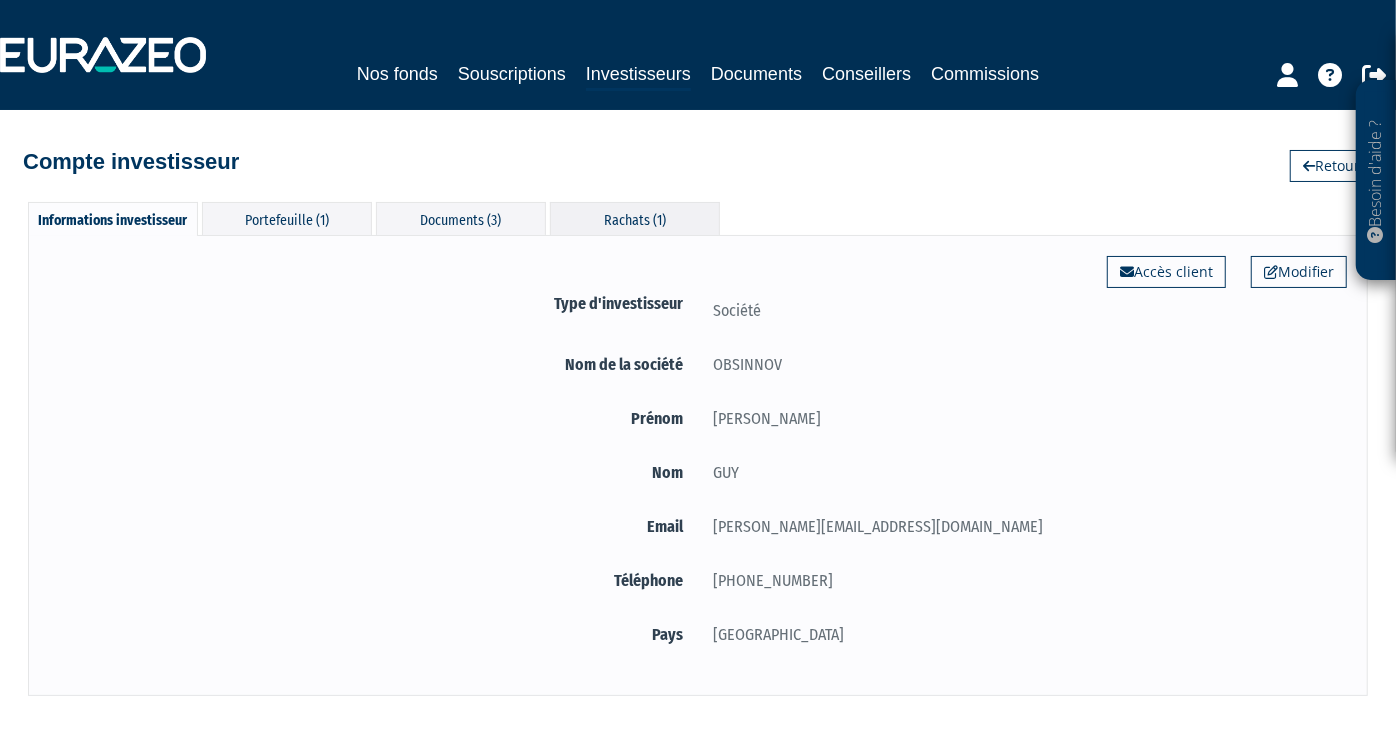click on "Rachats (1)" at bounding box center [635, 218] 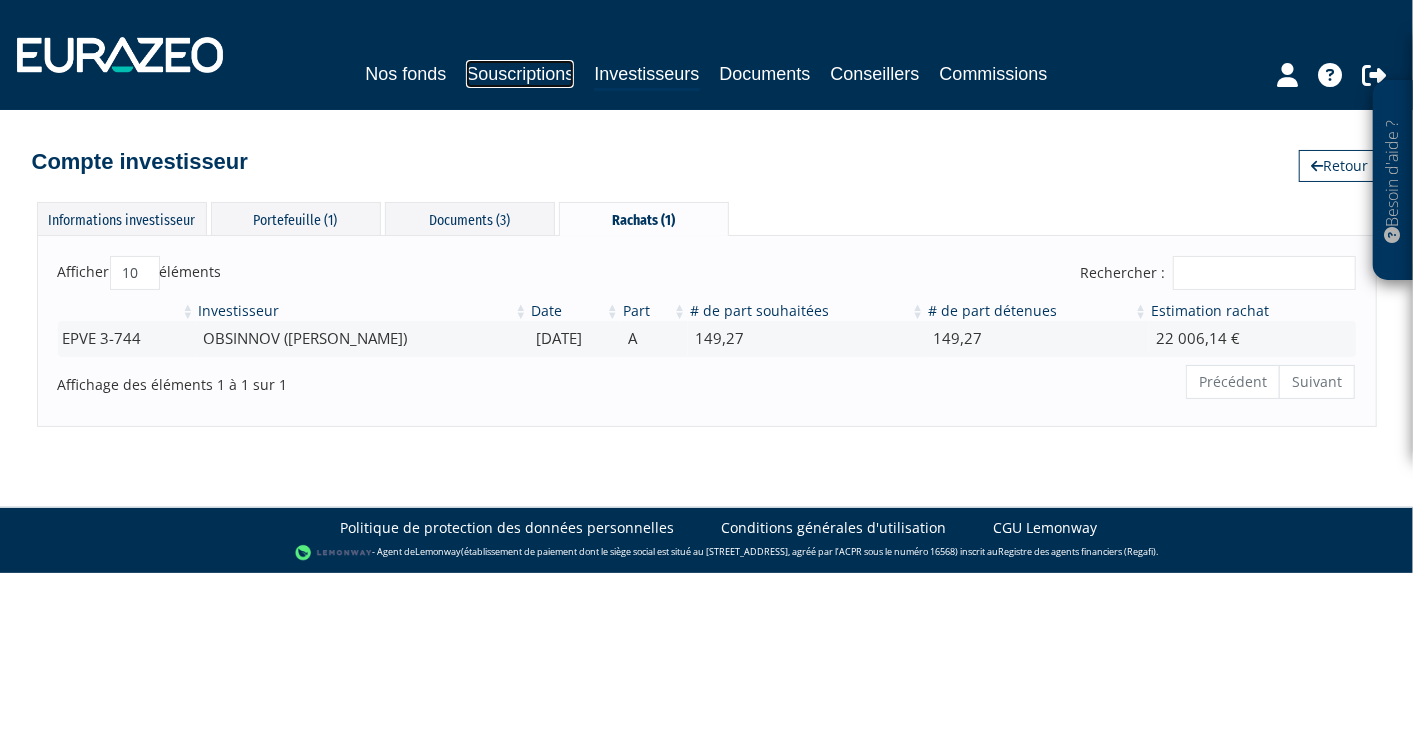 click on "Souscriptions" at bounding box center [520, 74] 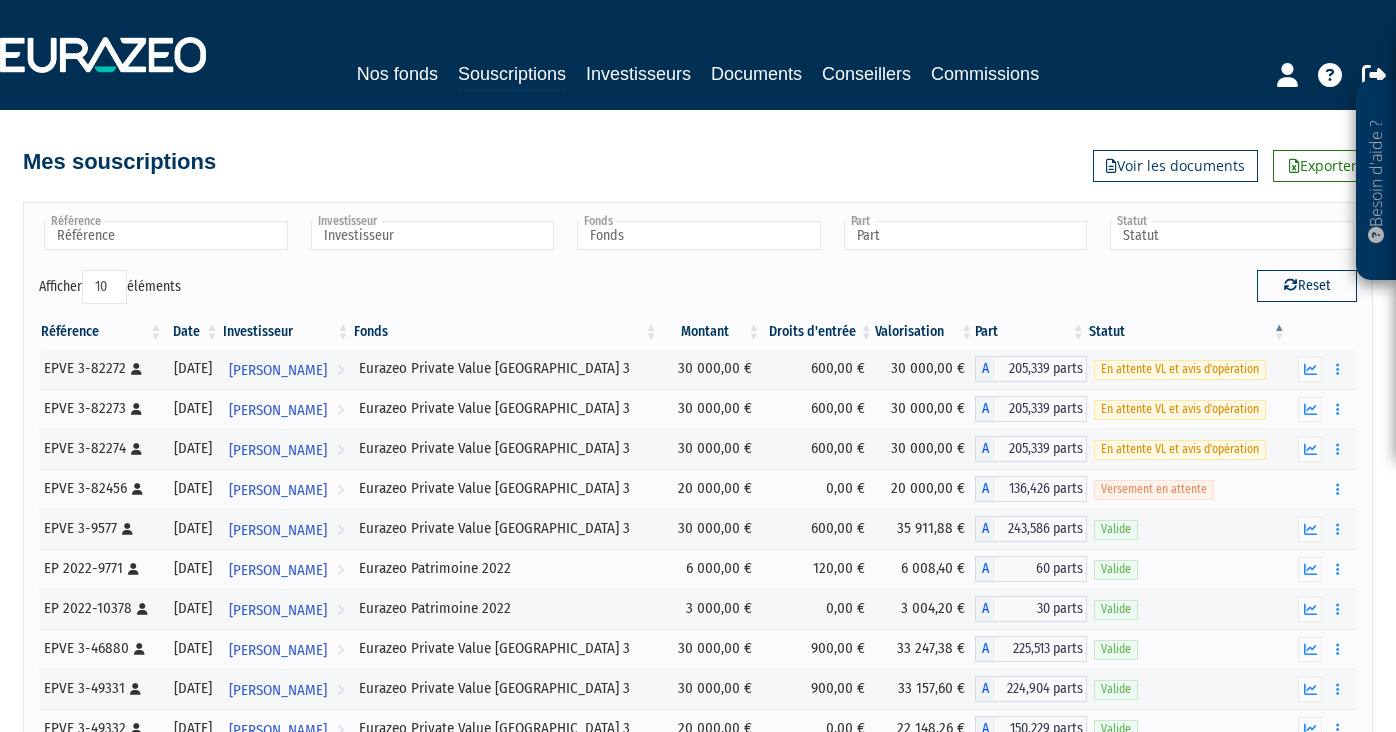 scroll, scrollTop: 0, scrollLeft: 0, axis: both 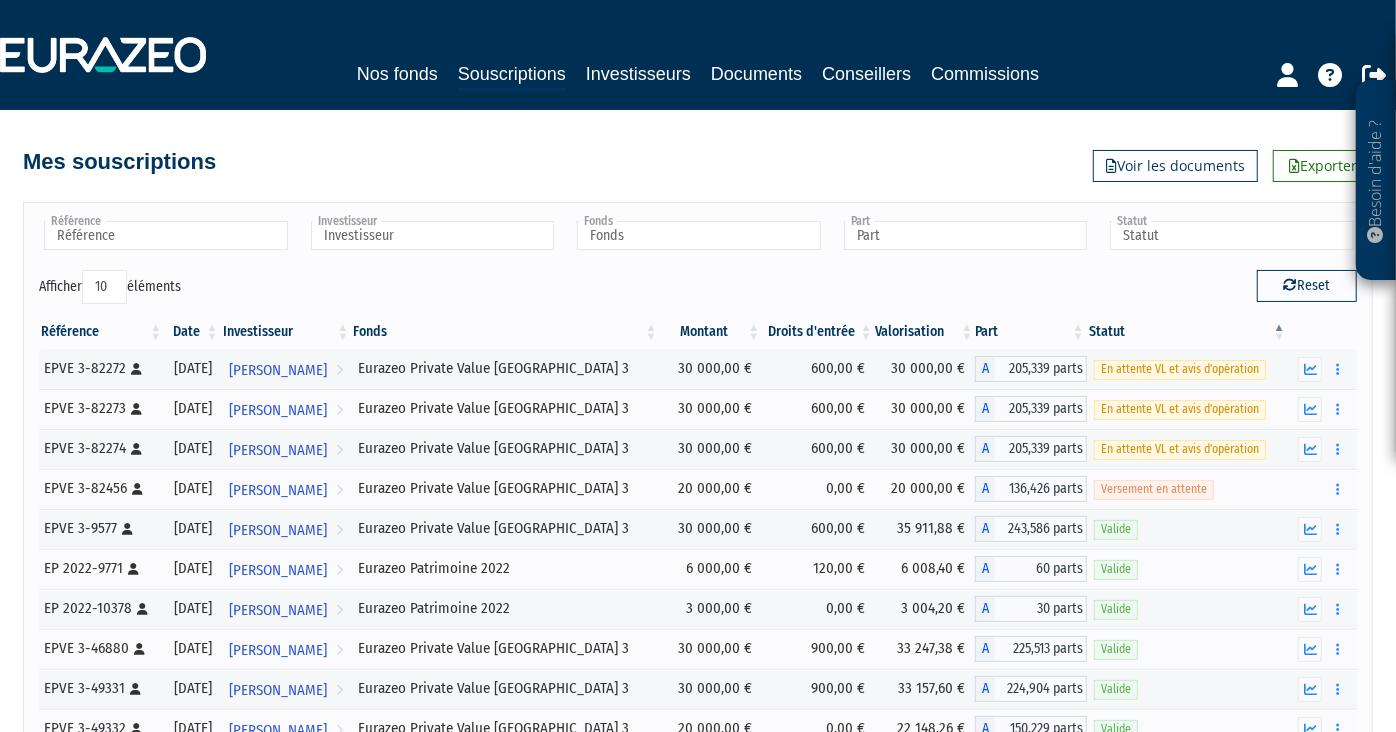 click on "Nos fonds Souscriptions  Investisseurs Documents Conseillers Commissions" at bounding box center [698, 55] 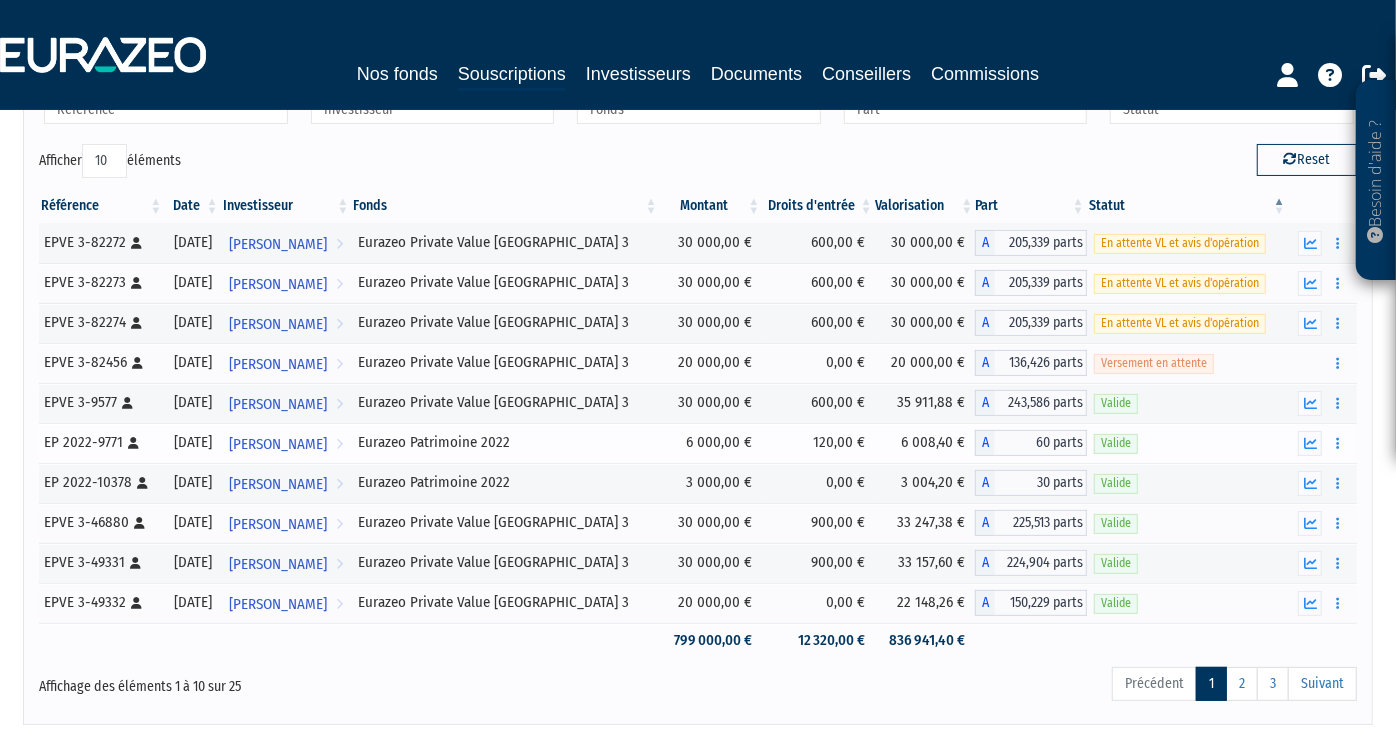 scroll, scrollTop: 128, scrollLeft: 0, axis: vertical 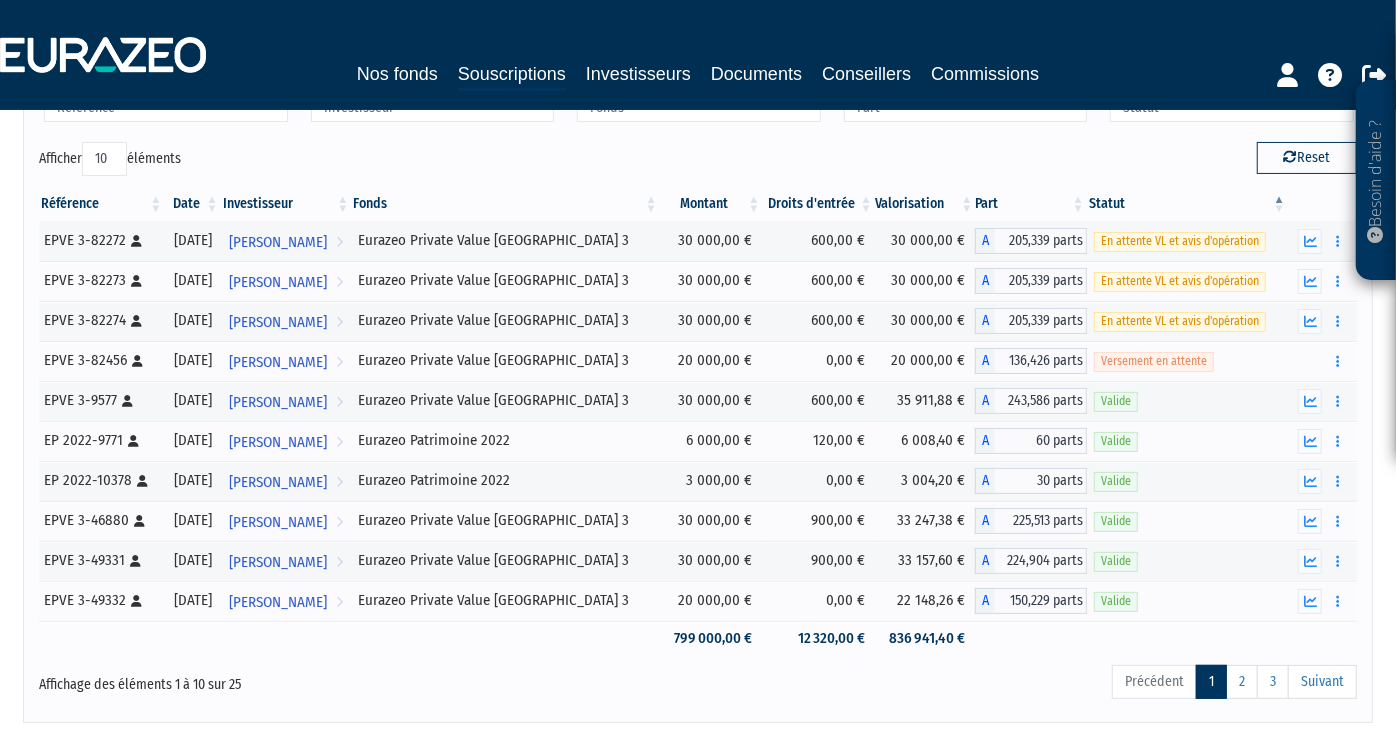 click on "Date" at bounding box center (192, 204) 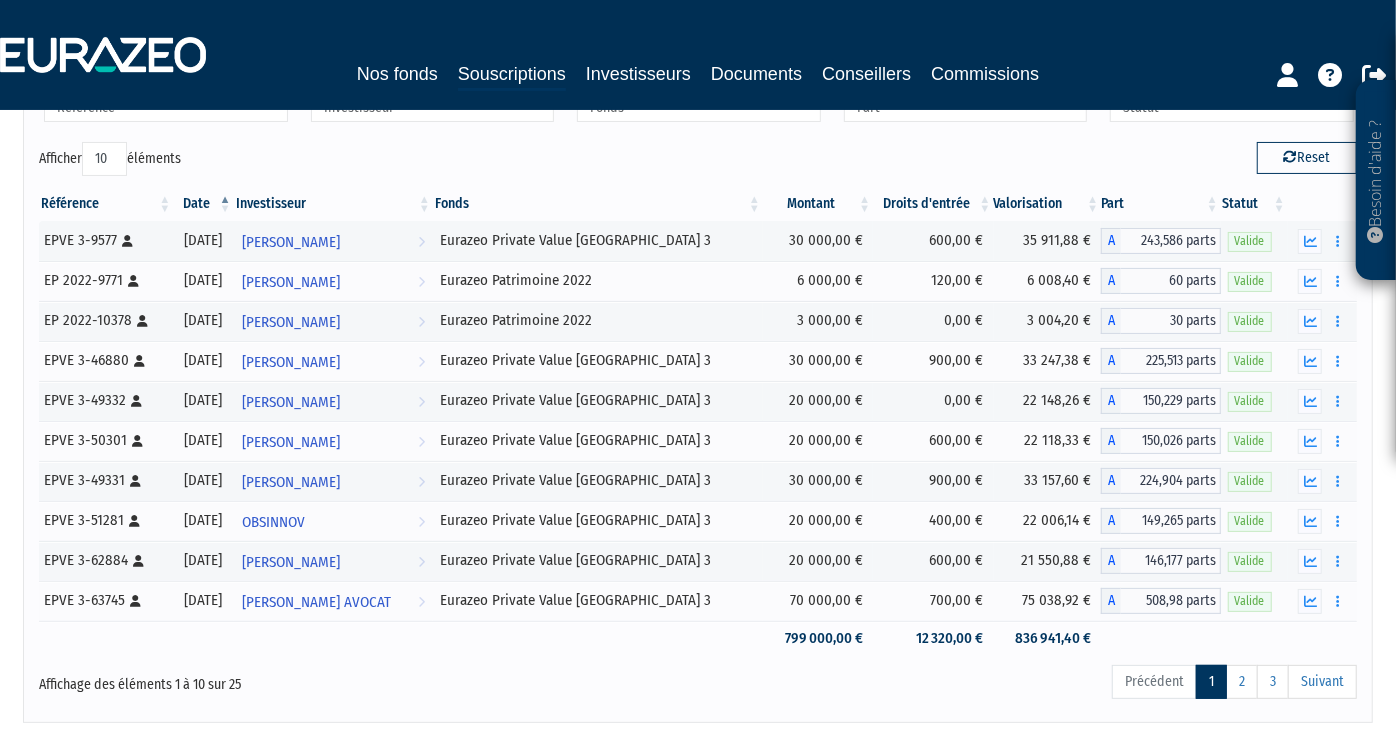 click on "Date" at bounding box center (203, 204) 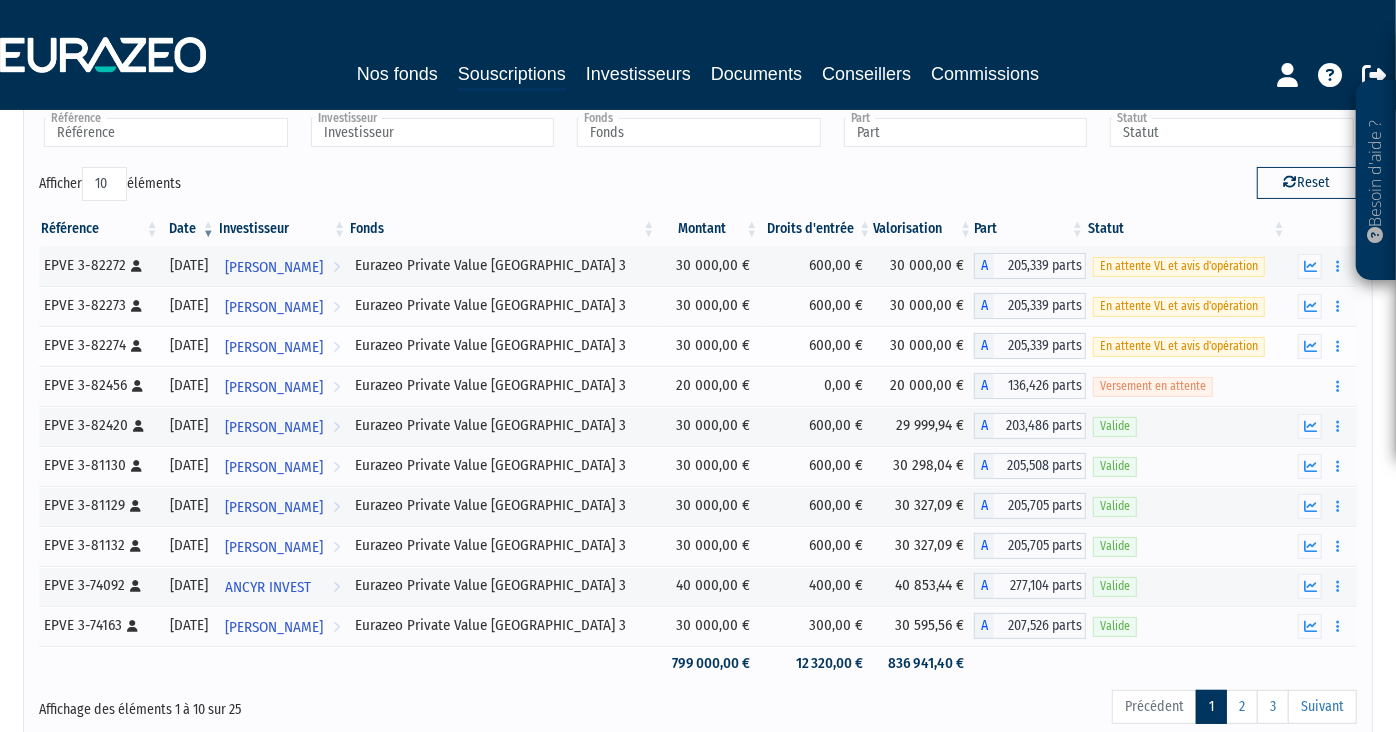 scroll, scrollTop: 0, scrollLeft: 0, axis: both 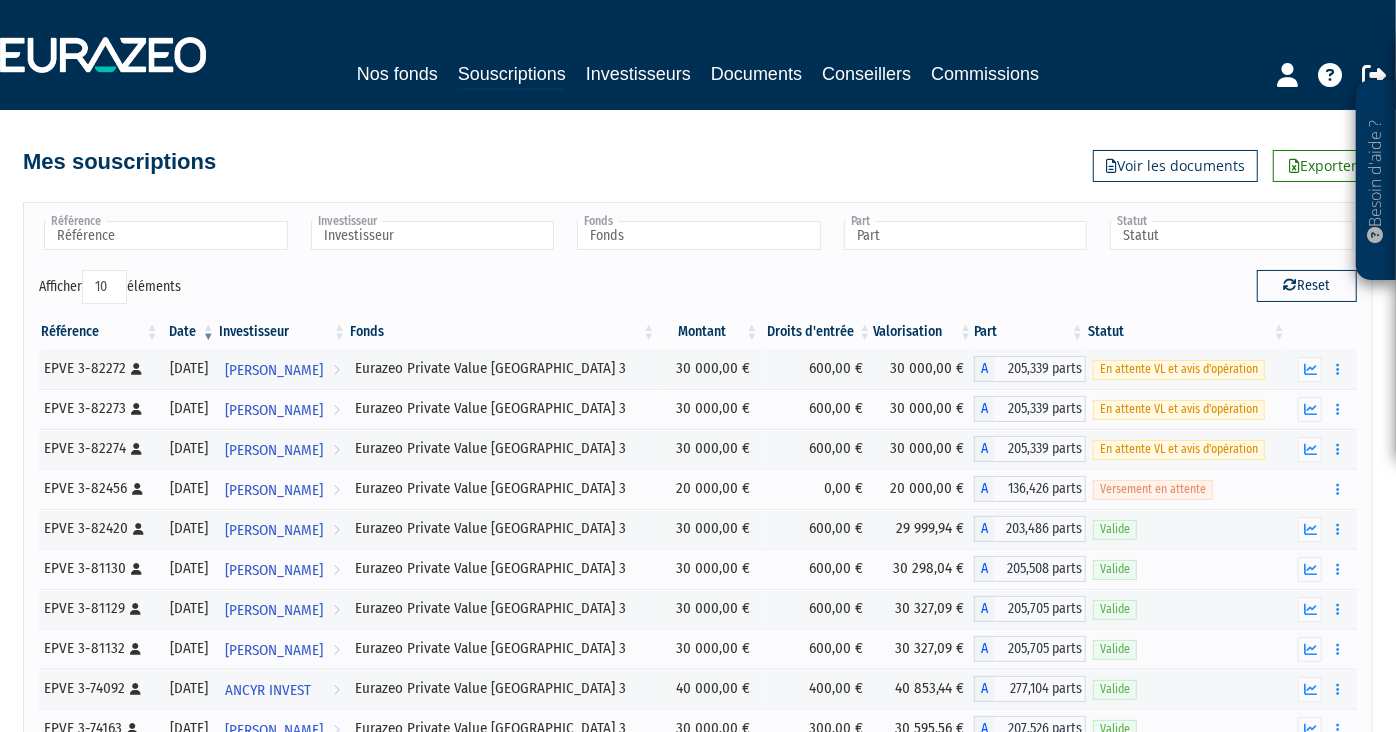 click on "Nos fonds Souscriptions  Investisseurs Documents Conseillers Commissions" at bounding box center [698, 55] 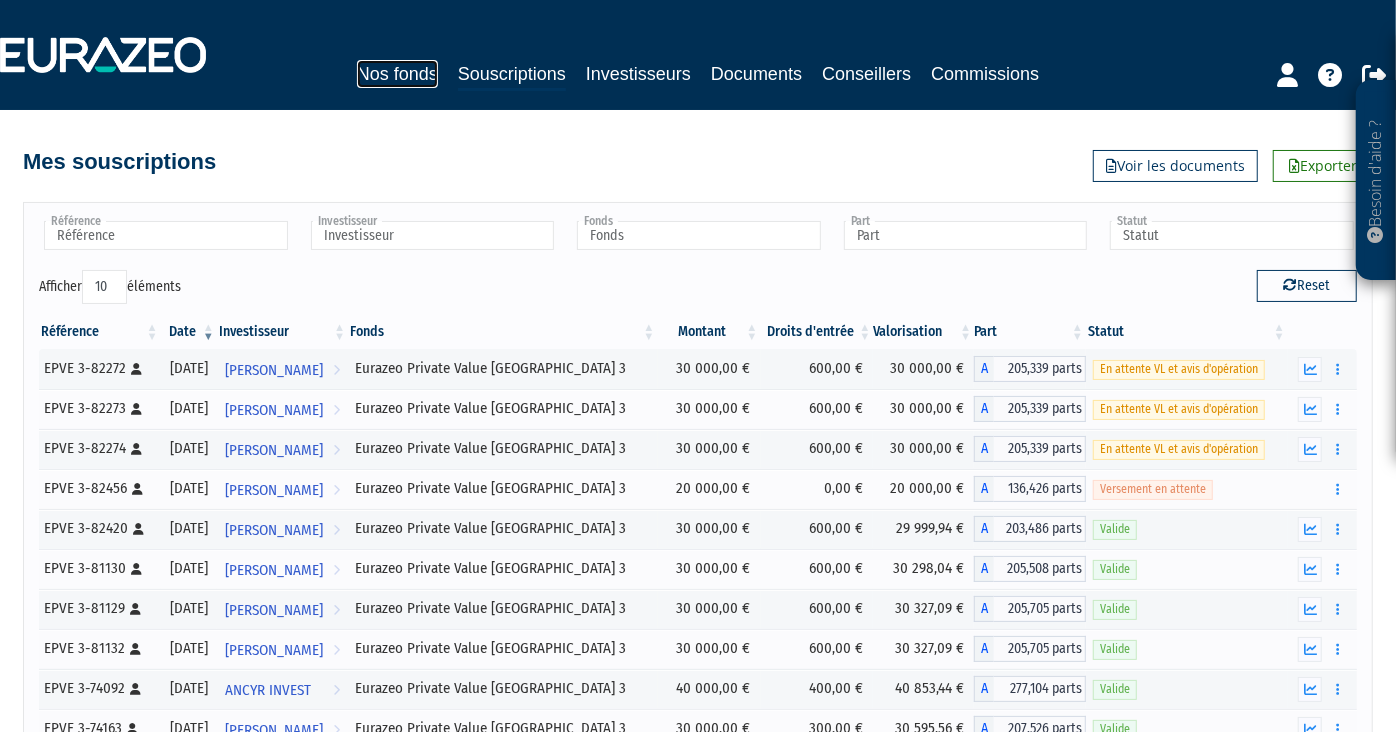 click on "Nos fonds" at bounding box center (397, 74) 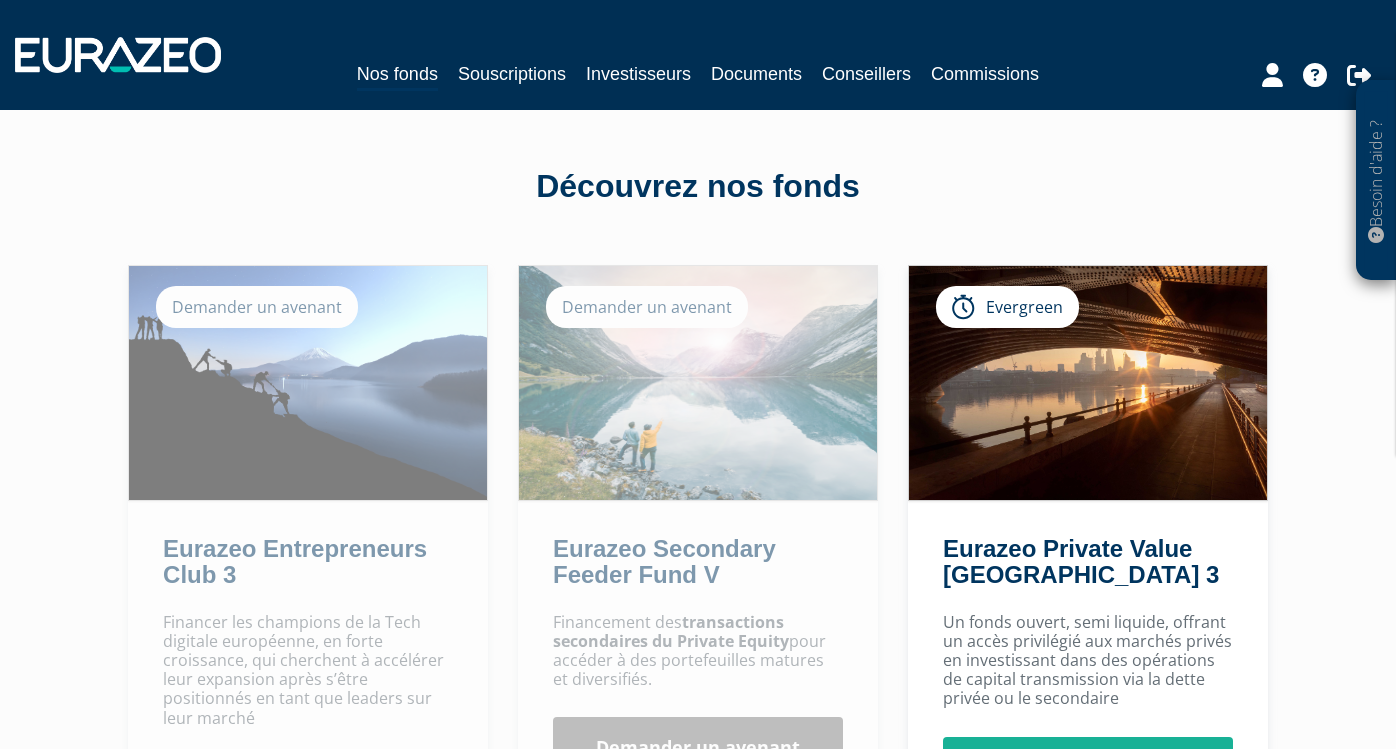 scroll, scrollTop: 0, scrollLeft: 0, axis: both 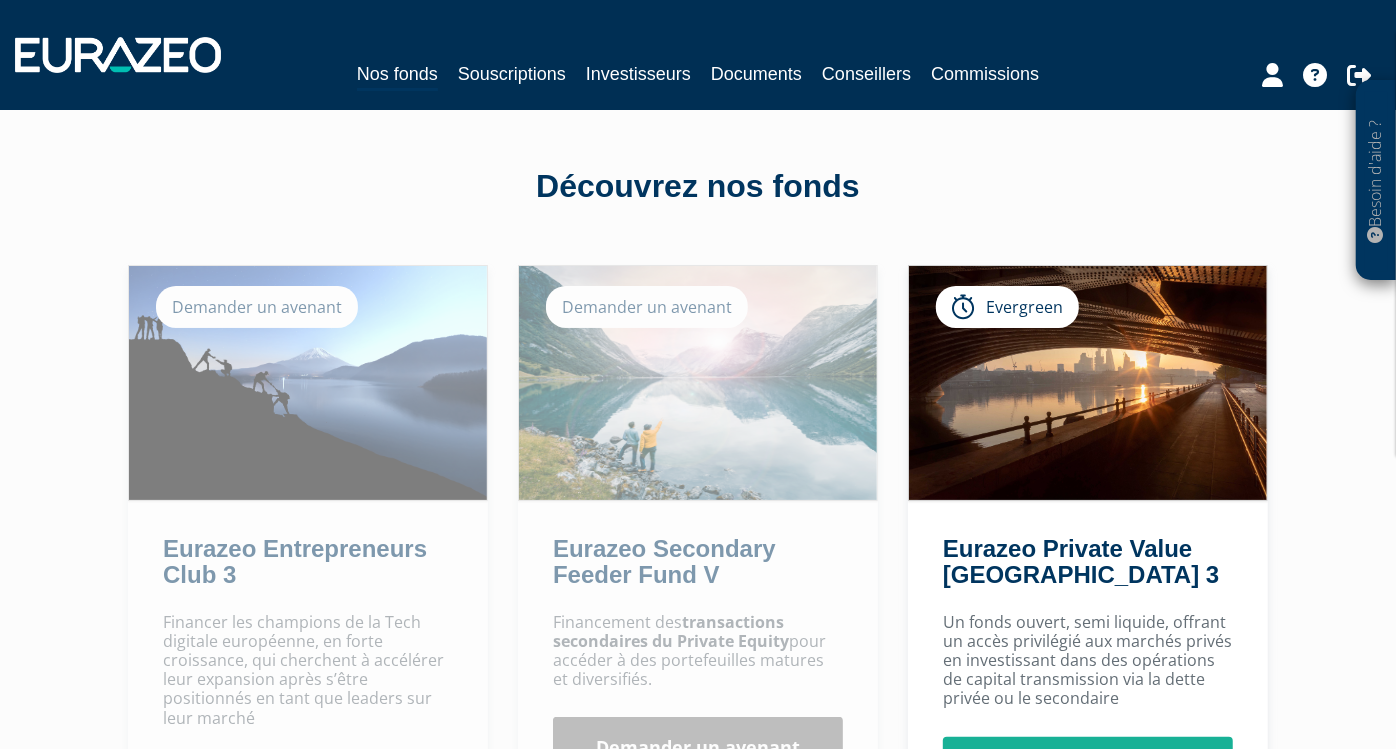 click on "Souscriptions" at bounding box center (512, 74) 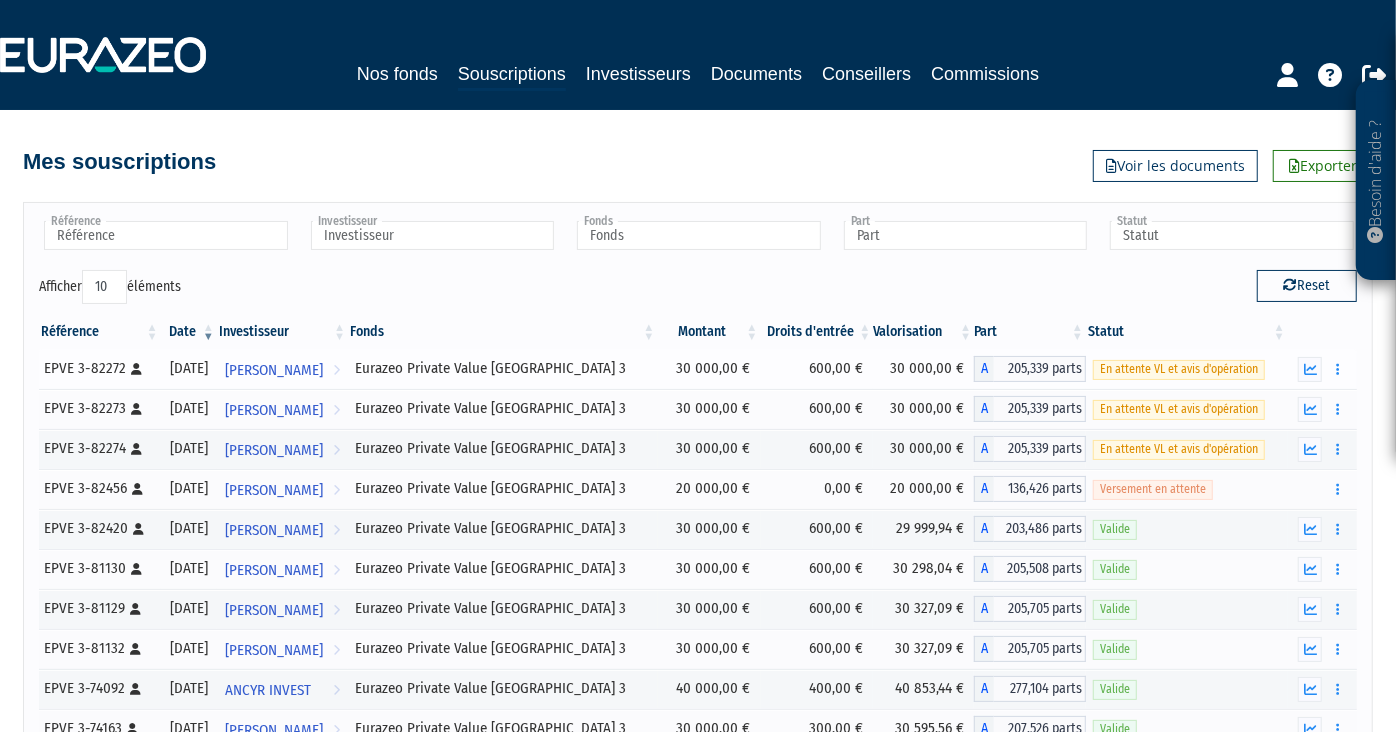 scroll, scrollTop: 261, scrollLeft: 0, axis: vertical 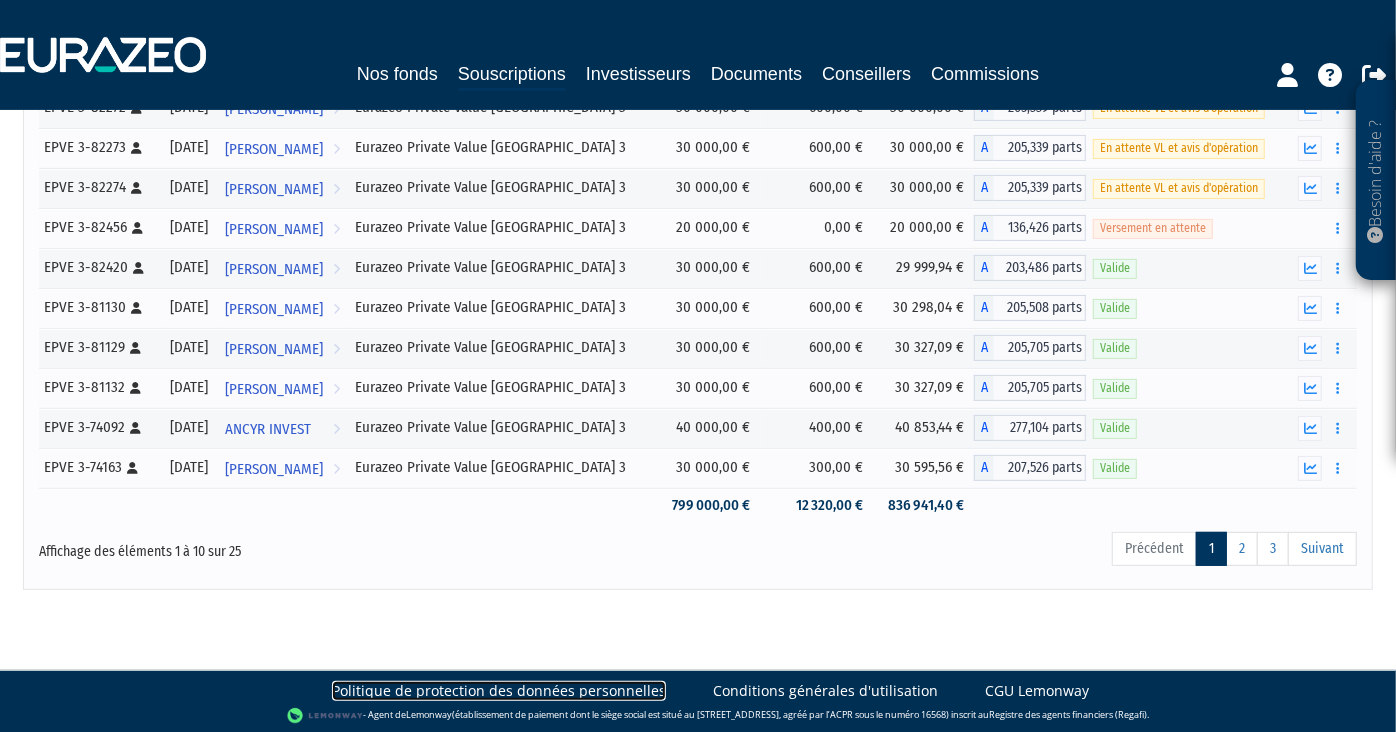 click on "Politique de protection des données personnelles" at bounding box center (499, 691) 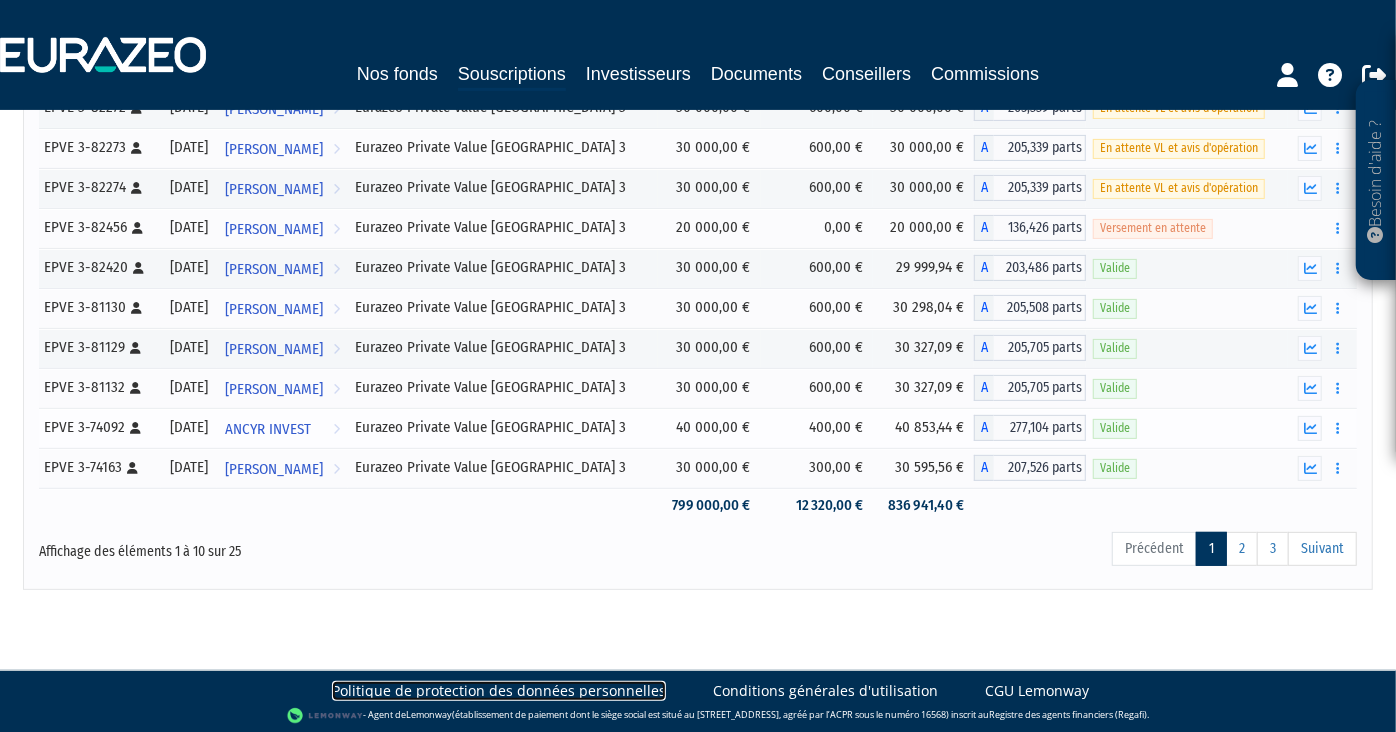 scroll, scrollTop: 0, scrollLeft: 0, axis: both 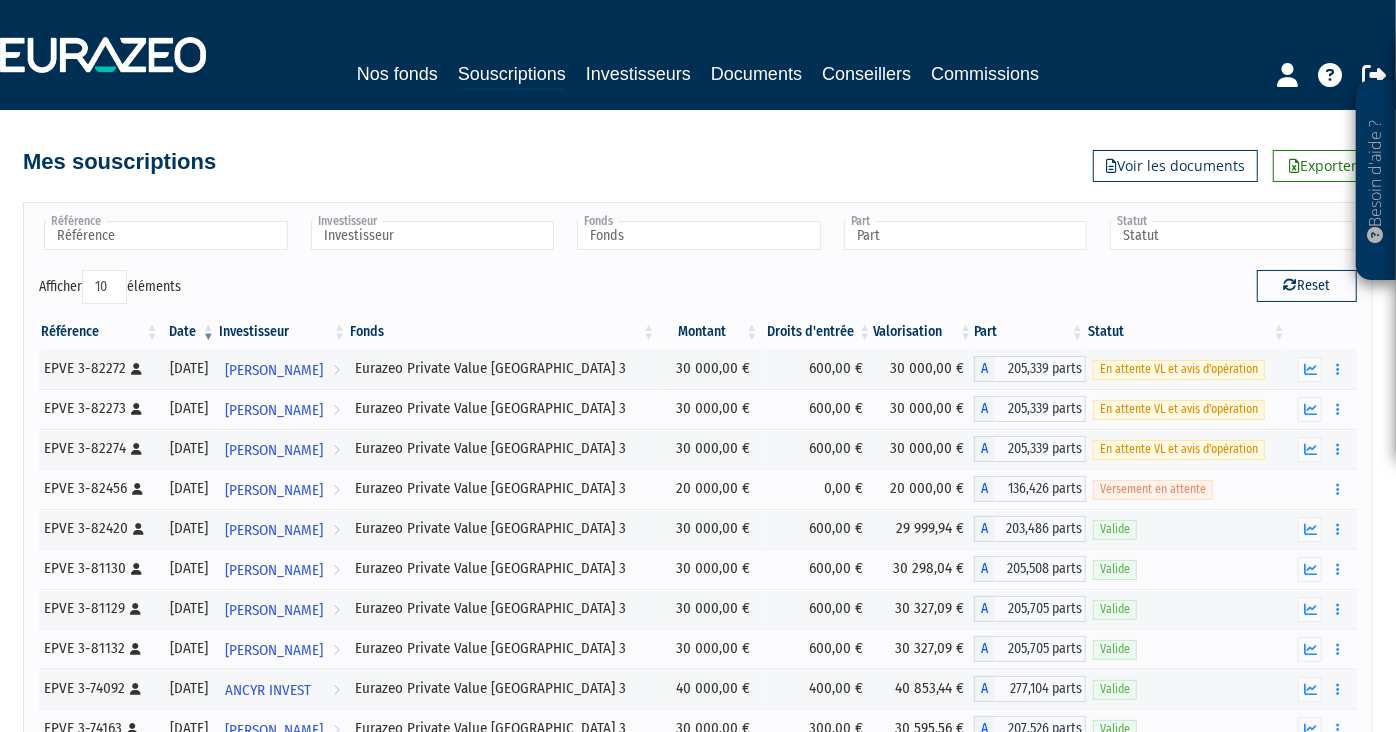 click on "Besoin d'aide ?" at bounding box center (1376, 181) 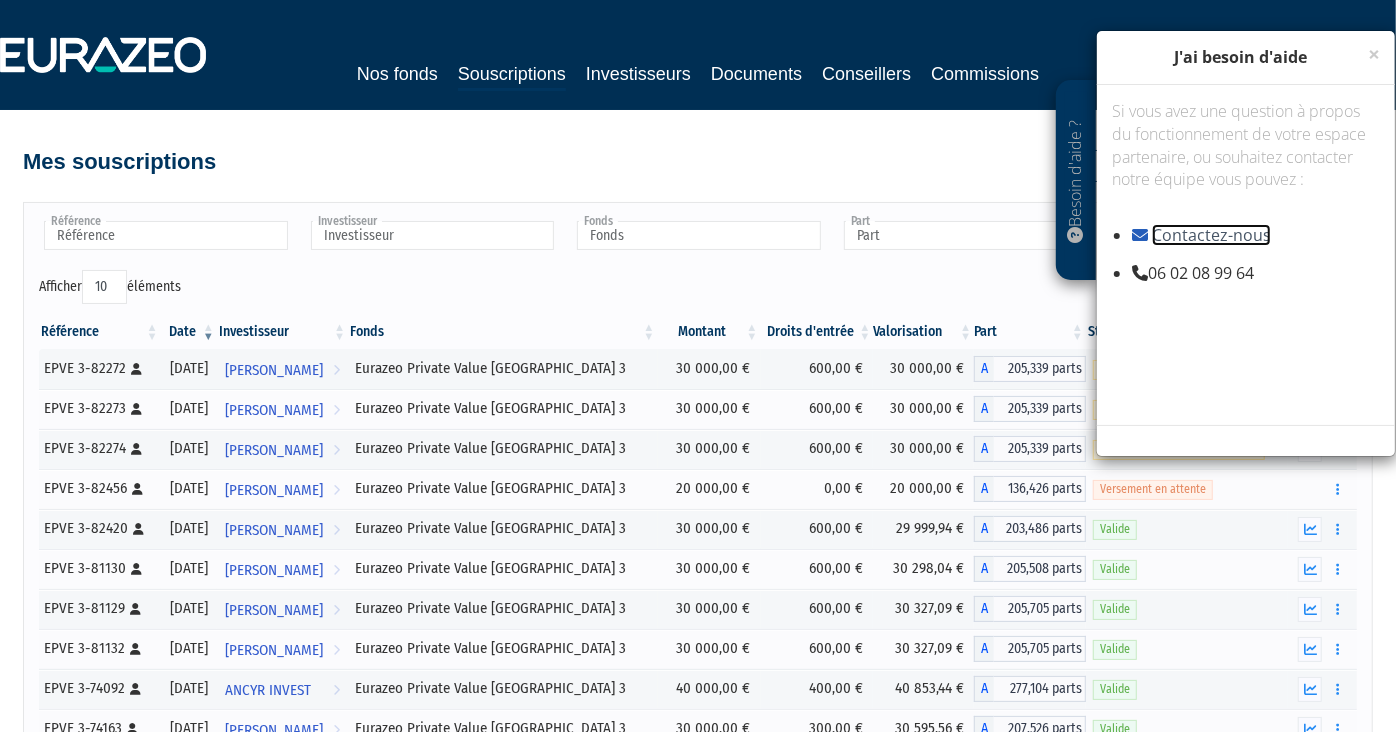 click on "Contactez-nous" at bounding box center [1211, 235] 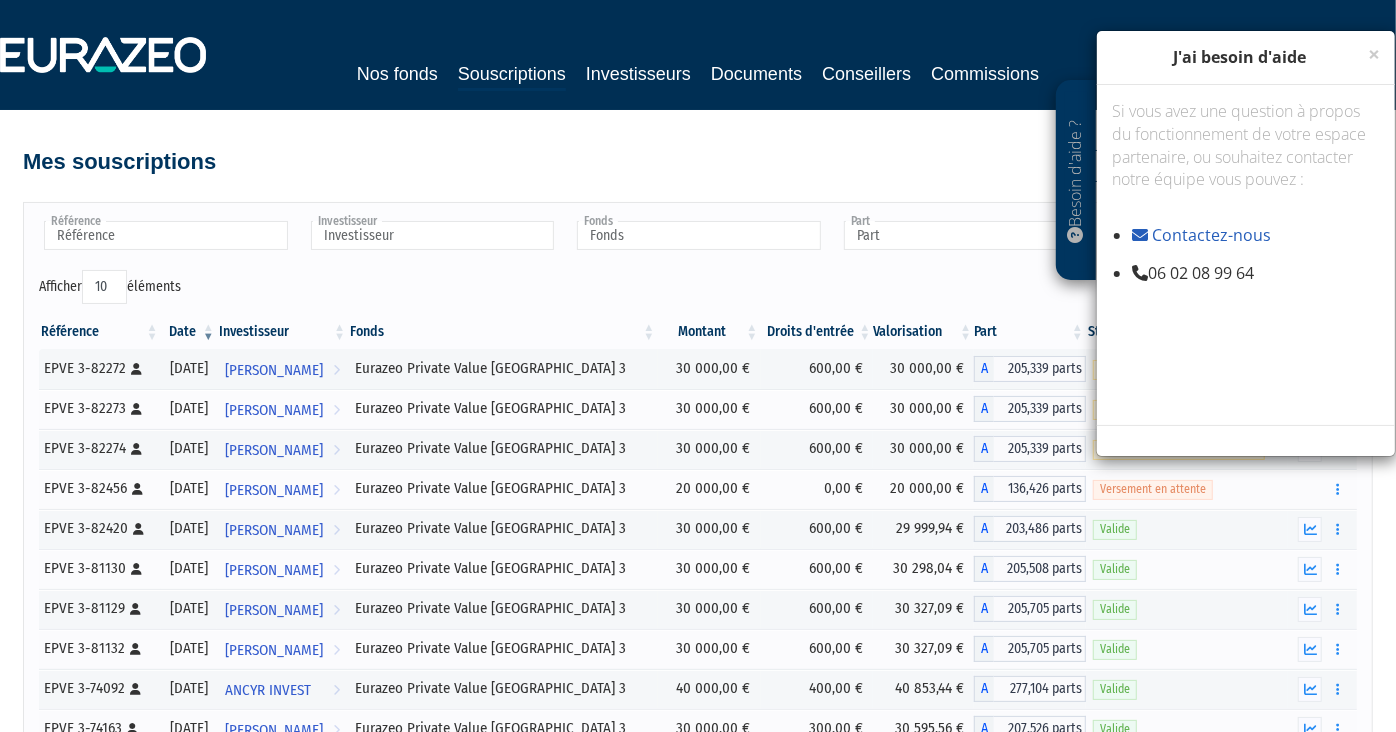 click on "Référence EP 2022-10378 EP 2022-9771 EPVE 3-46880 EPVE 3-49331 EPVE 3-49332 EPVE 3-50301 EPVE 3-51281 EPVE 3-60906 EPVE 3-62884 EPVE 3-63745 EPVE 3-69095 EPVE 3-69282 EPVE 3-69480 EPVE 3-70679 EPVE 3-74092 EPVE 3-74163 EPVE 3-81129 EPVE 3-81130 EPVE 3-81132 EPVE 3-82272 EPVE 3-82273 EPVE 3-82274 EPVE 3-82420 EPVE 3-82456 EPVE 3-9577
Référence
Investisseur ANCYR INVEST Alexis HARNIST Anne-Laure HAMERY Arthur DUFOUR Aude MOREAU Camille DUFOUR Denis AUXENFANS Elise LECADIEU FLORENT RUAULT AVOCAT François BERTRAND Gaspard DUFOUR Hannah BURROWS Henry BURROWS Hélios CHARDON Jérôme ORCEAU Lucile FAUQUET Marine BESLON Nicolas ZITA OBSINNOV Paul ROBERT Sara ROTONDO Thierry REGNIER Théo REMILLY Violette BURROWS
Investisseur
Fonds Eurazeo Private Value Europe 3 Eurazeo Patrimoine 2022
Fonds
Part A - Eurazeo Patrimoine 2022 A - Eurazeo Private Value Europe 3
Part
Statut En attente VL et avis d'opération Valide" at bounding box center [698, 244] 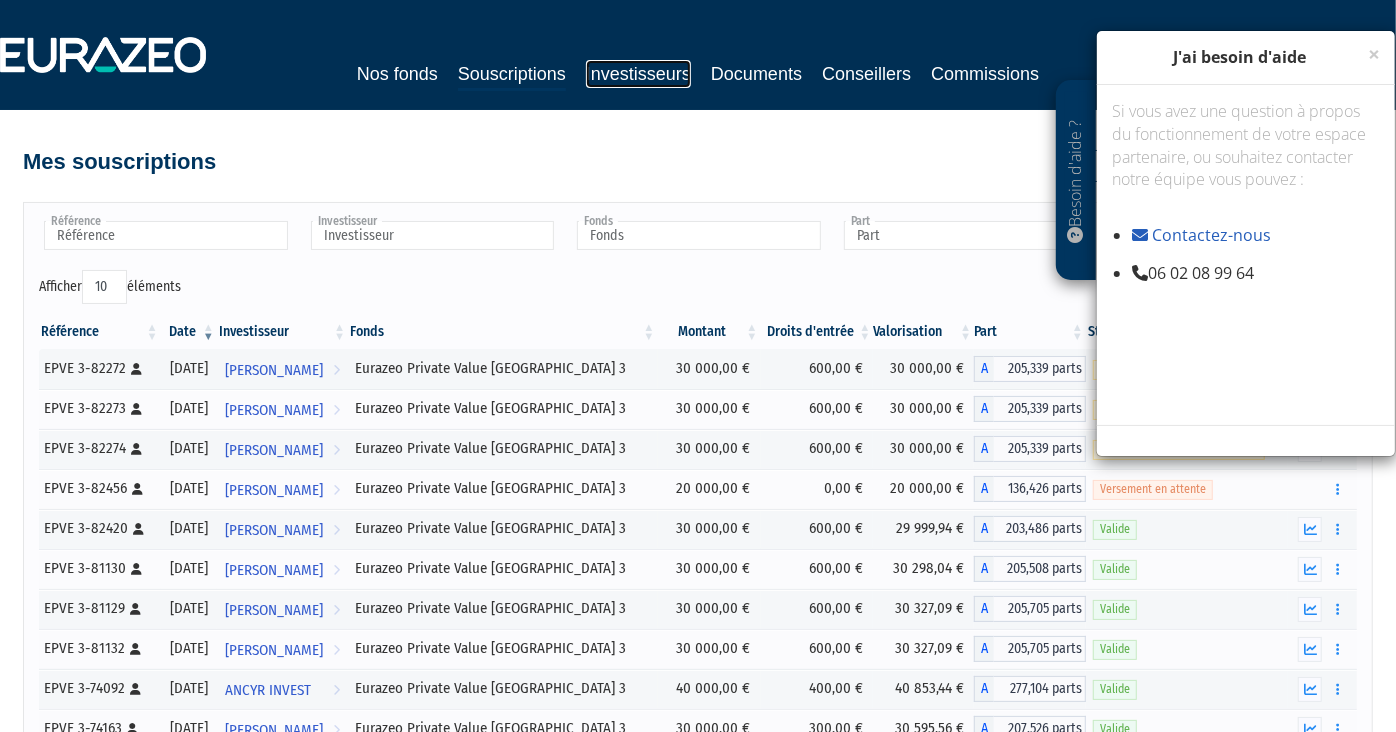 click on "Investisseurs" at bounding box center (638, 74) 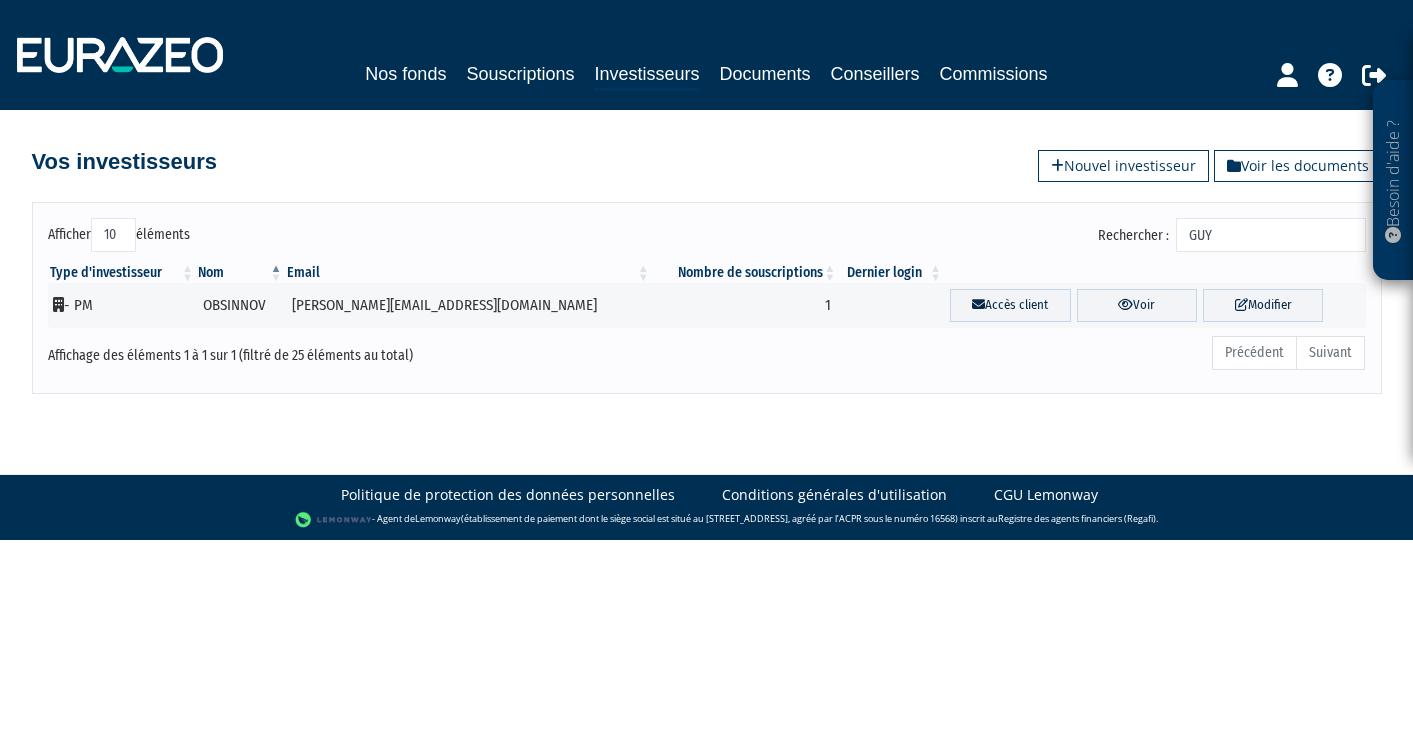 scroll, scrollTop: 0, scrollLeft: 0, axis: both 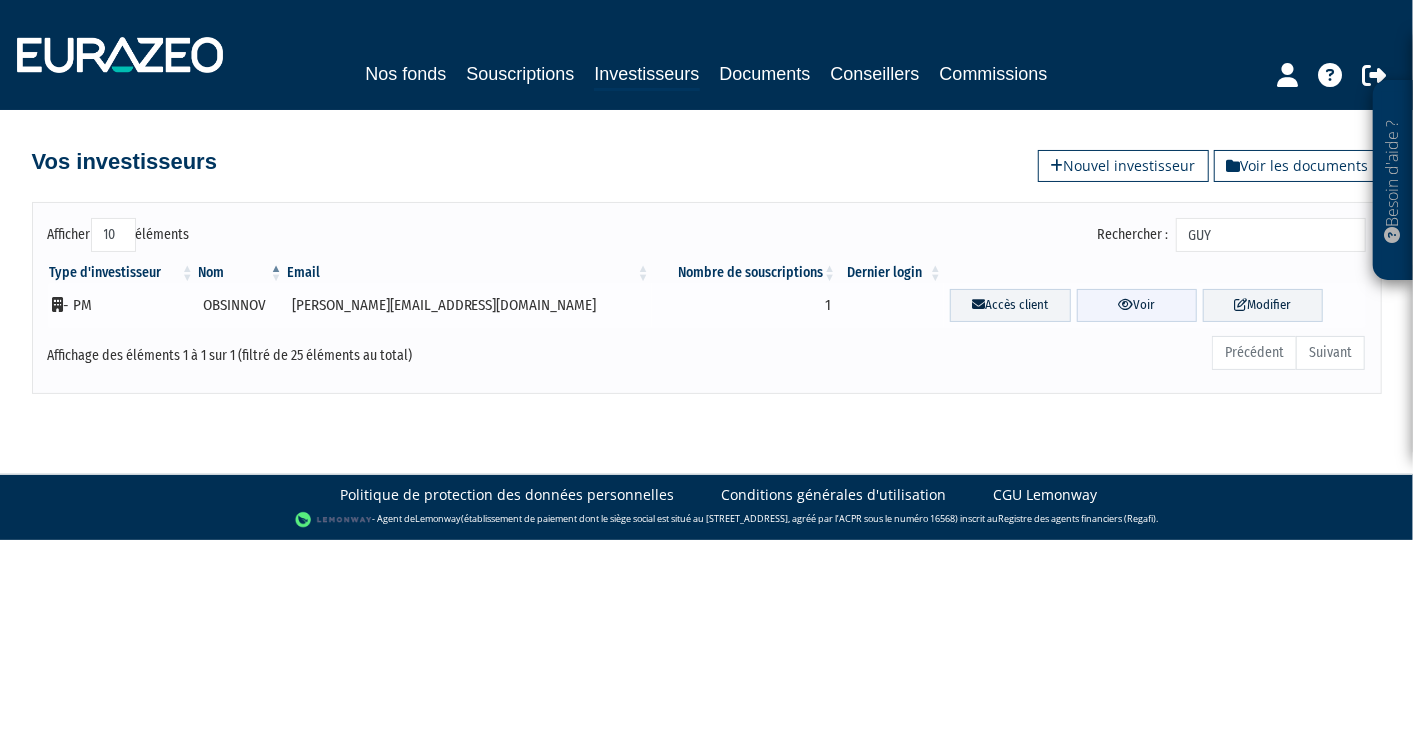 click on "Voir" at bounding box center (1137, 305) 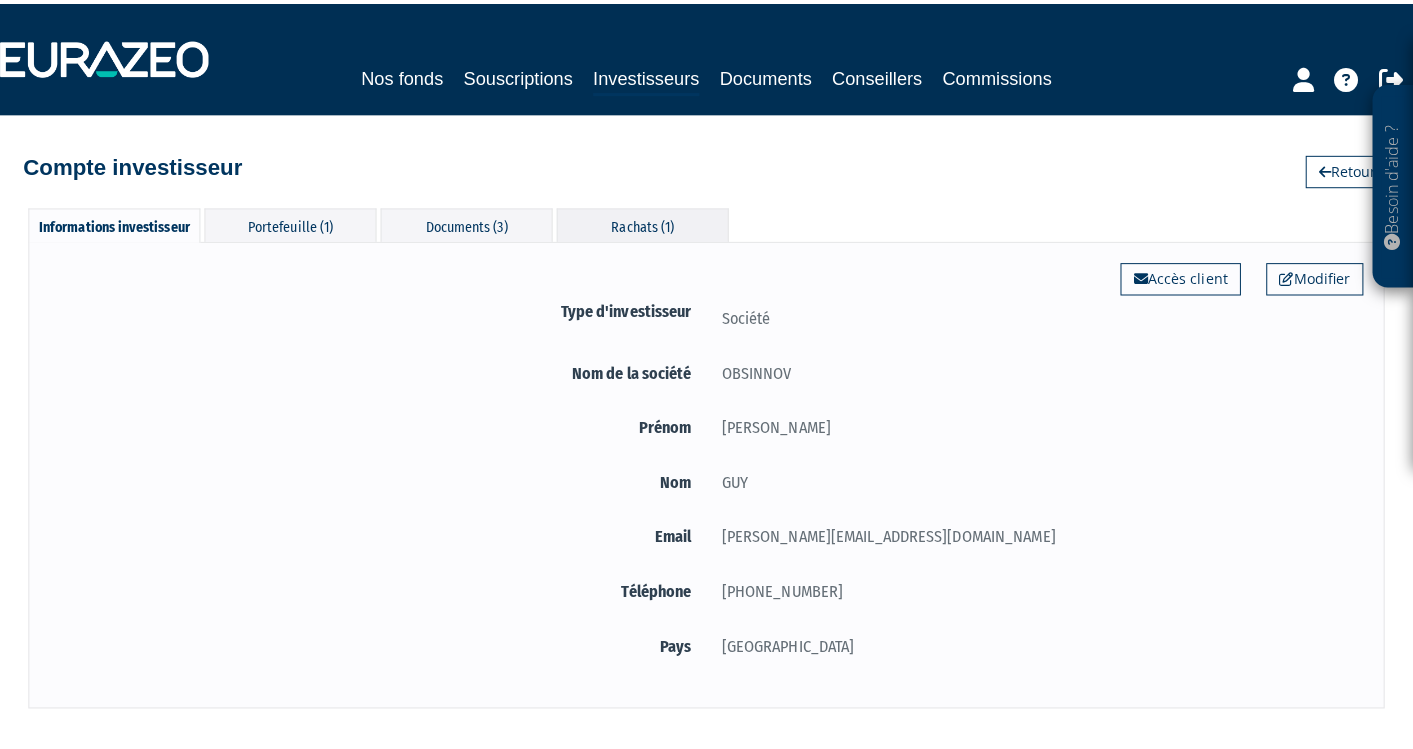 scroll, scrollTop: 0, scrollLeft: 0, axis: both 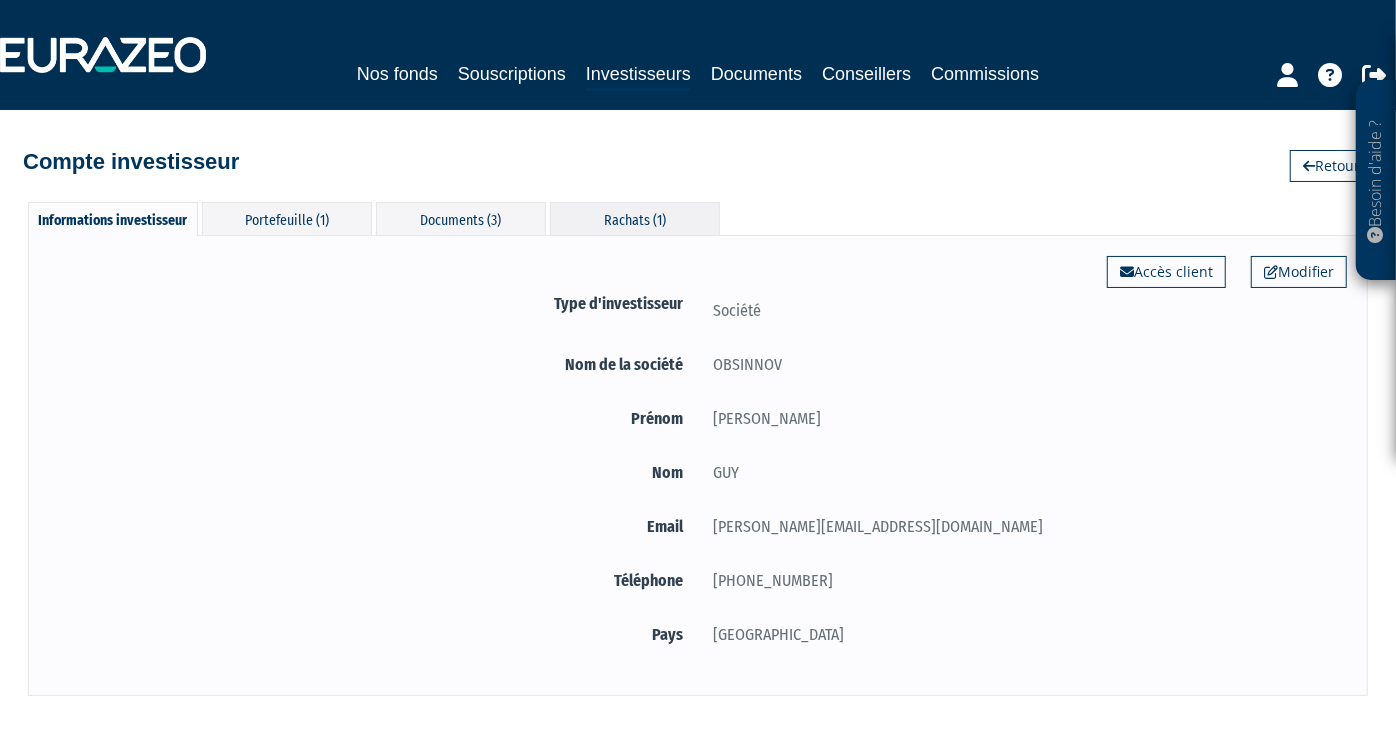 click on "Rachats (1)" at bounding box center (635, 218) 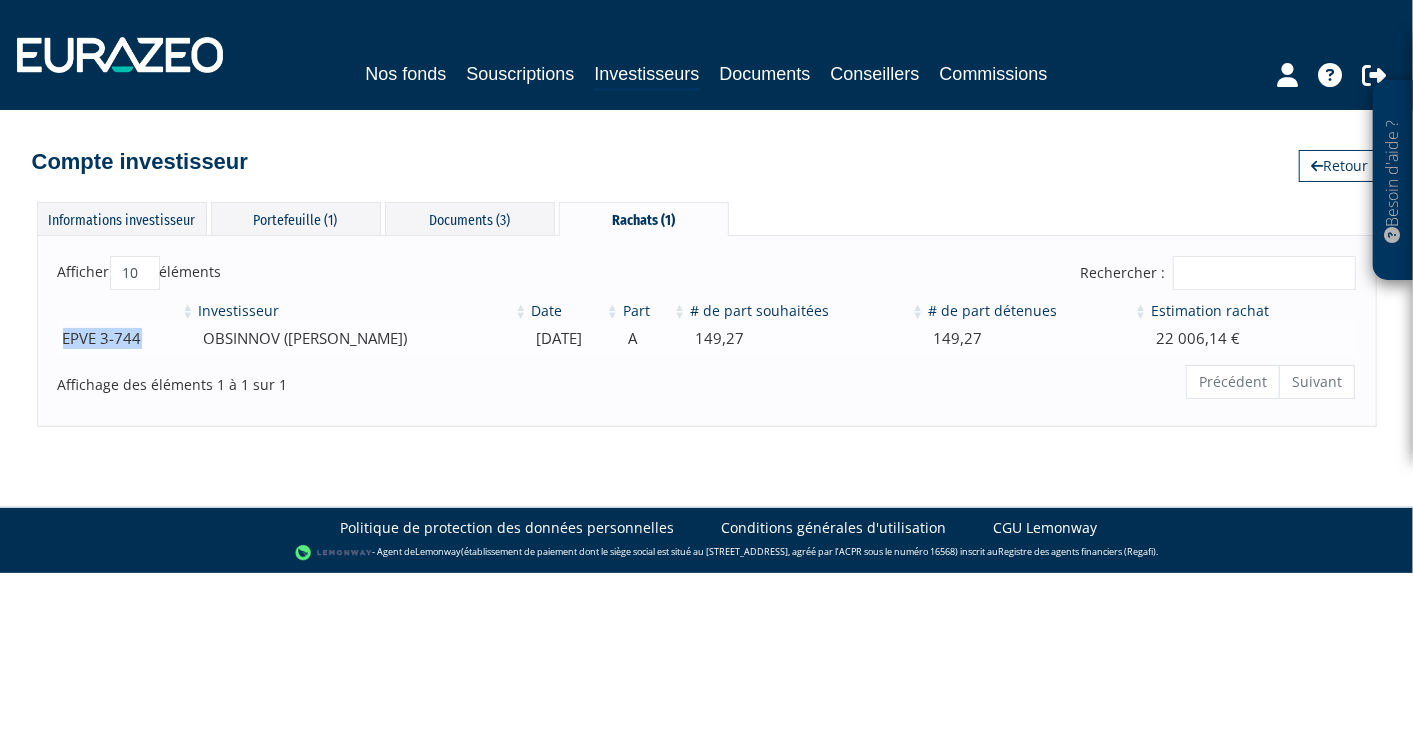 drag, startPoint x: 150, startPoint y: 338, endPoint x: 59, endPoint y: 337, distance: 91.00549 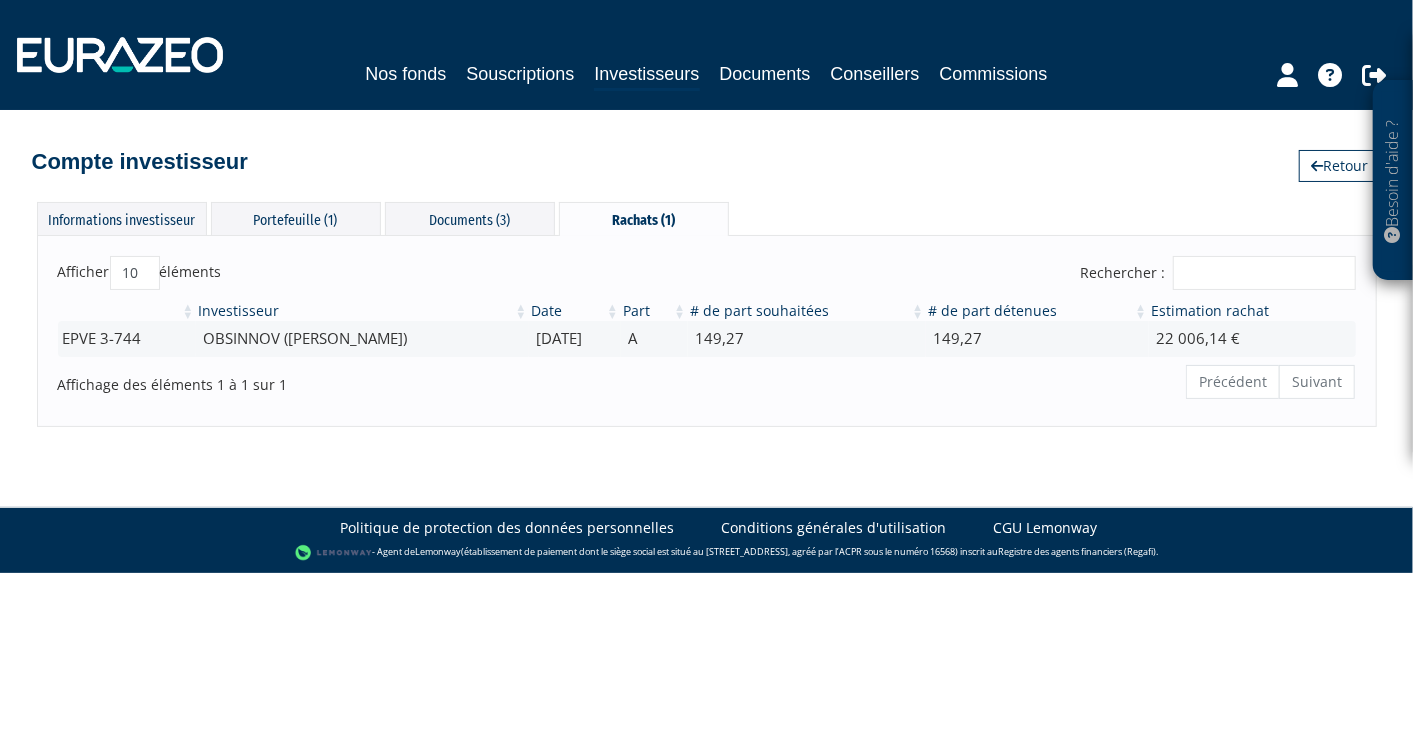 click on "Besoin d'aide ?
×
J'ai besoin d'aide
Si vous avez une question à propos du fonctionnement de votre espace partenaire, ou souhaitez contacter notre équipe vous pouvez :
Contactez-nous
06 02 08 99 64" at bounding box center [706, 286] 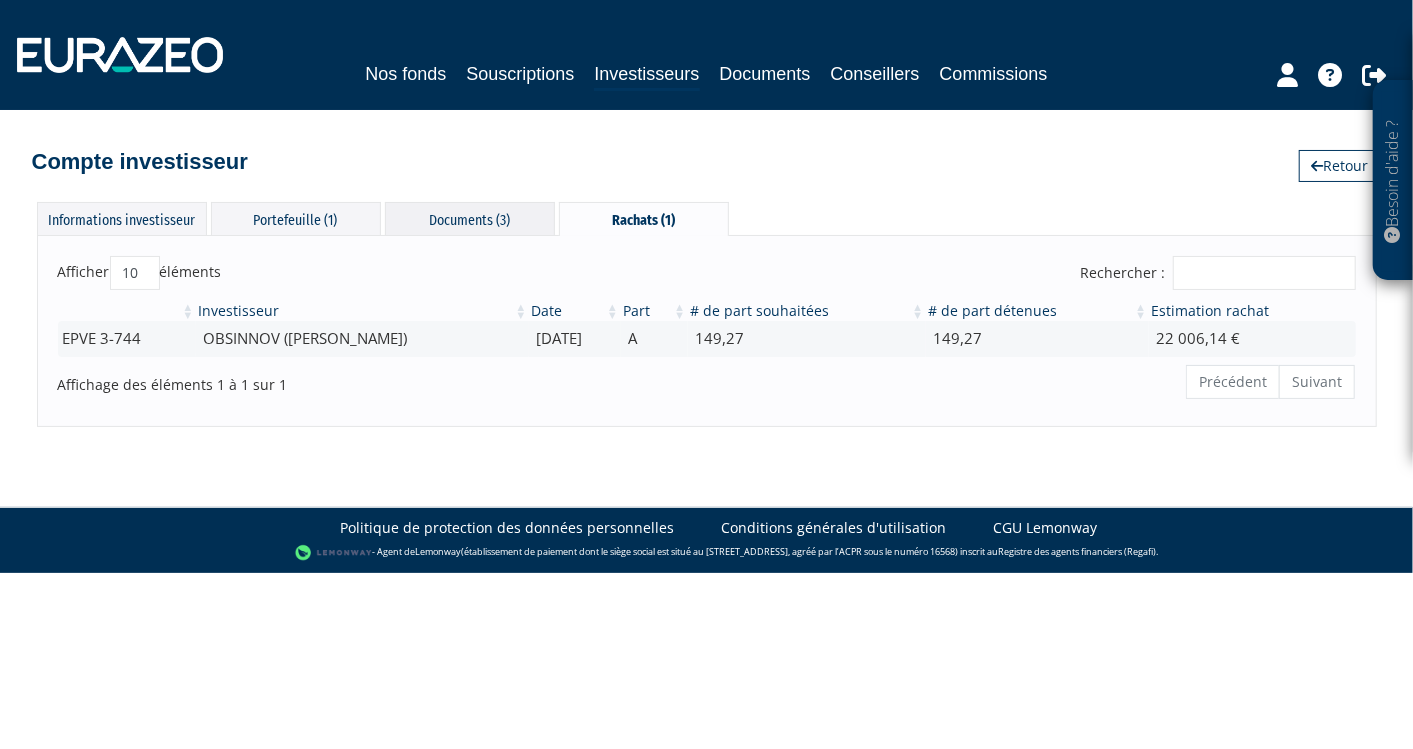 click on "Documents (3)" at bounding box center [470, 218] 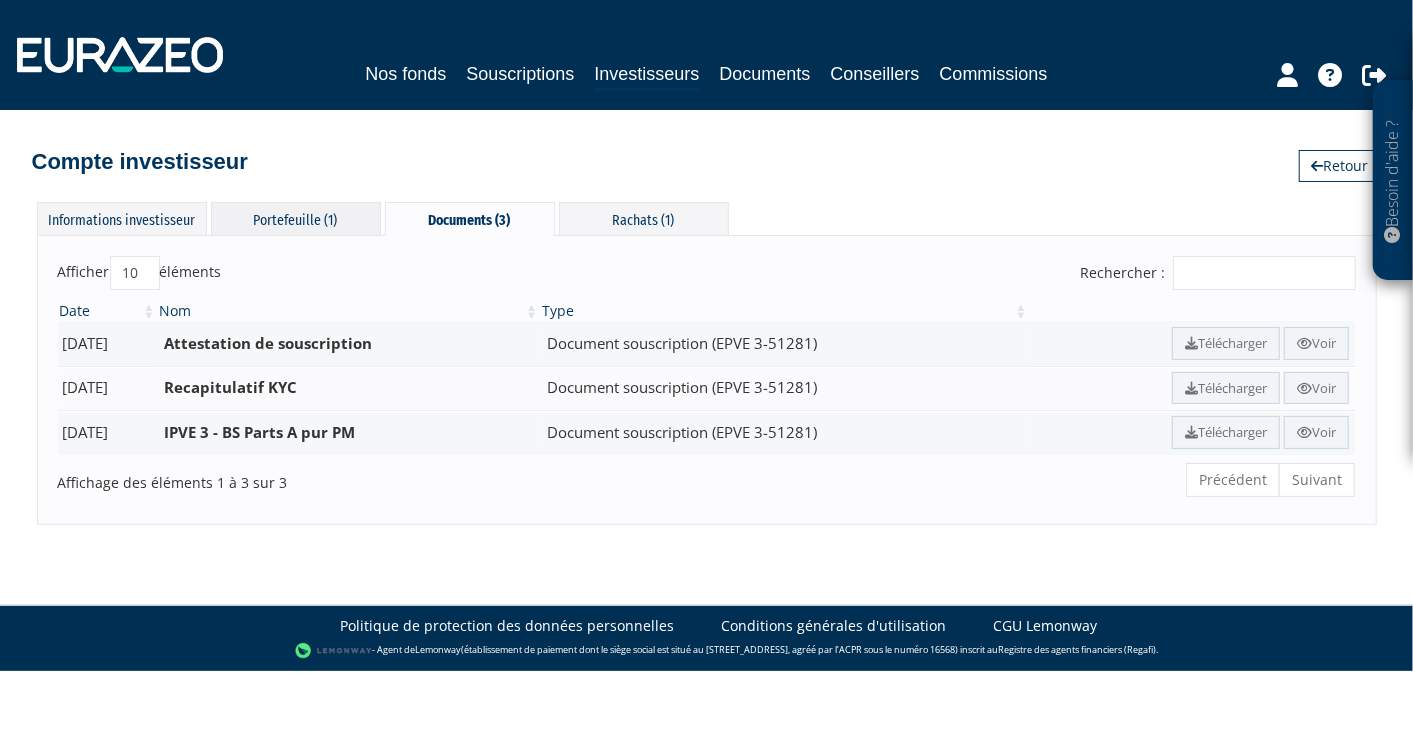 click on "Portefeuille (1)" at bounding box center [296, 218] 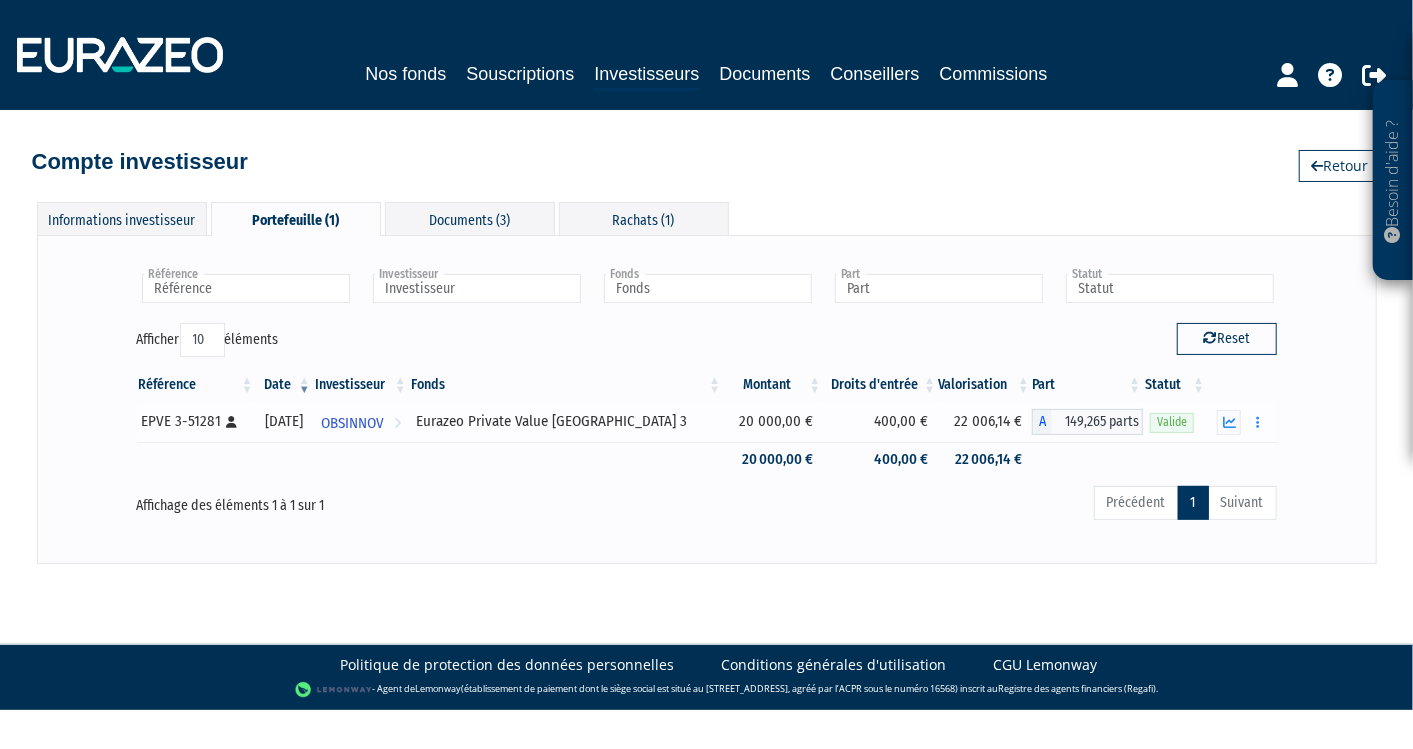 drag, startPoint x: 141, startPoint y: 420, endPoint x: 217, endPoint y: 431, distance: 76.79192 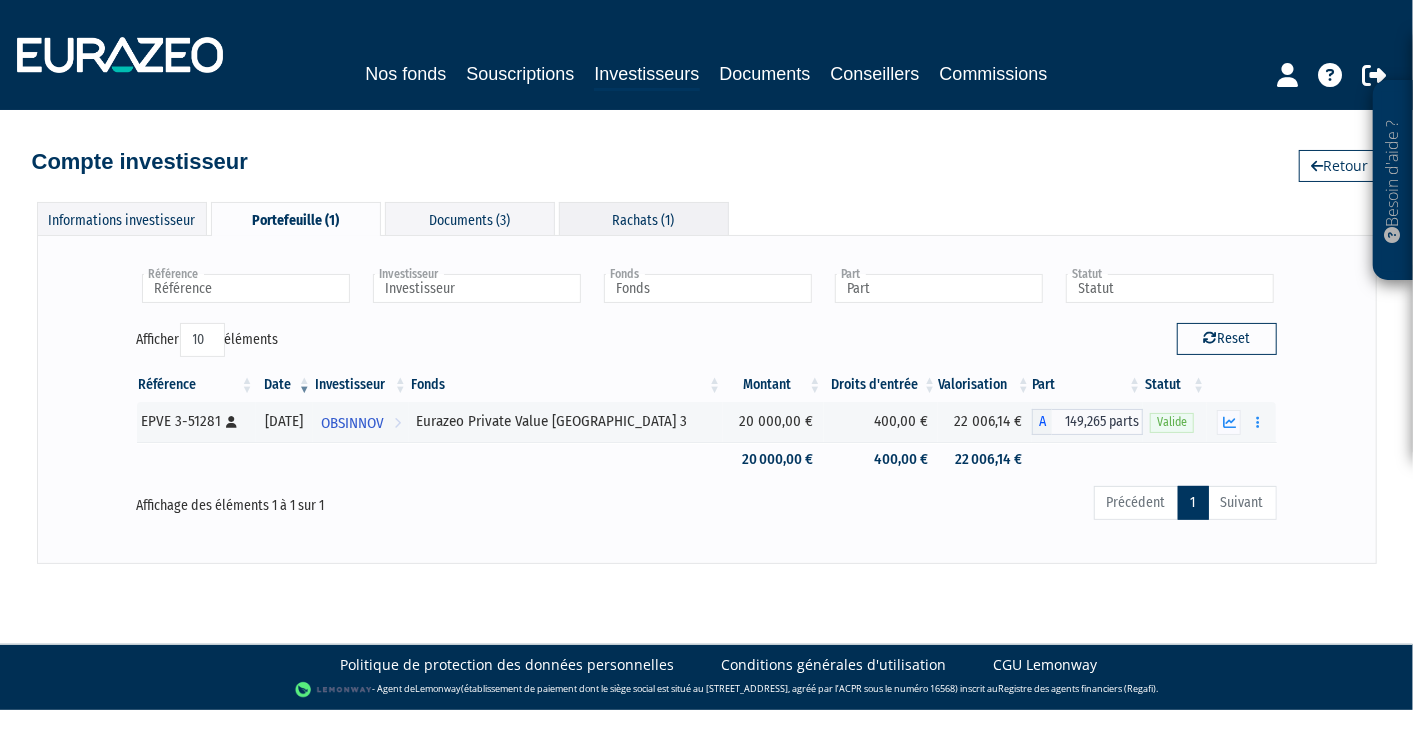 click on "Rachats (1)" at bounding box center (644, 218) 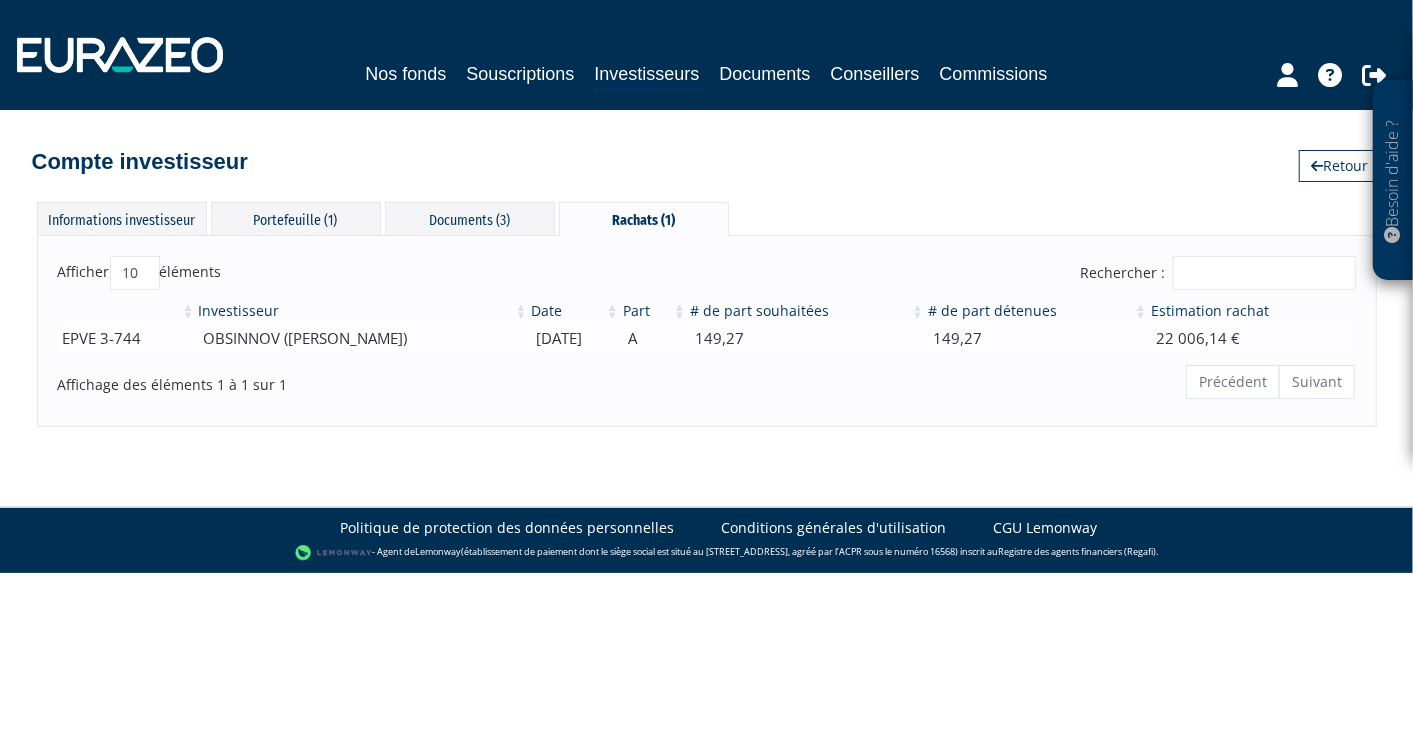 click on "EPVE 3-744" at bounding box center [127, 338] 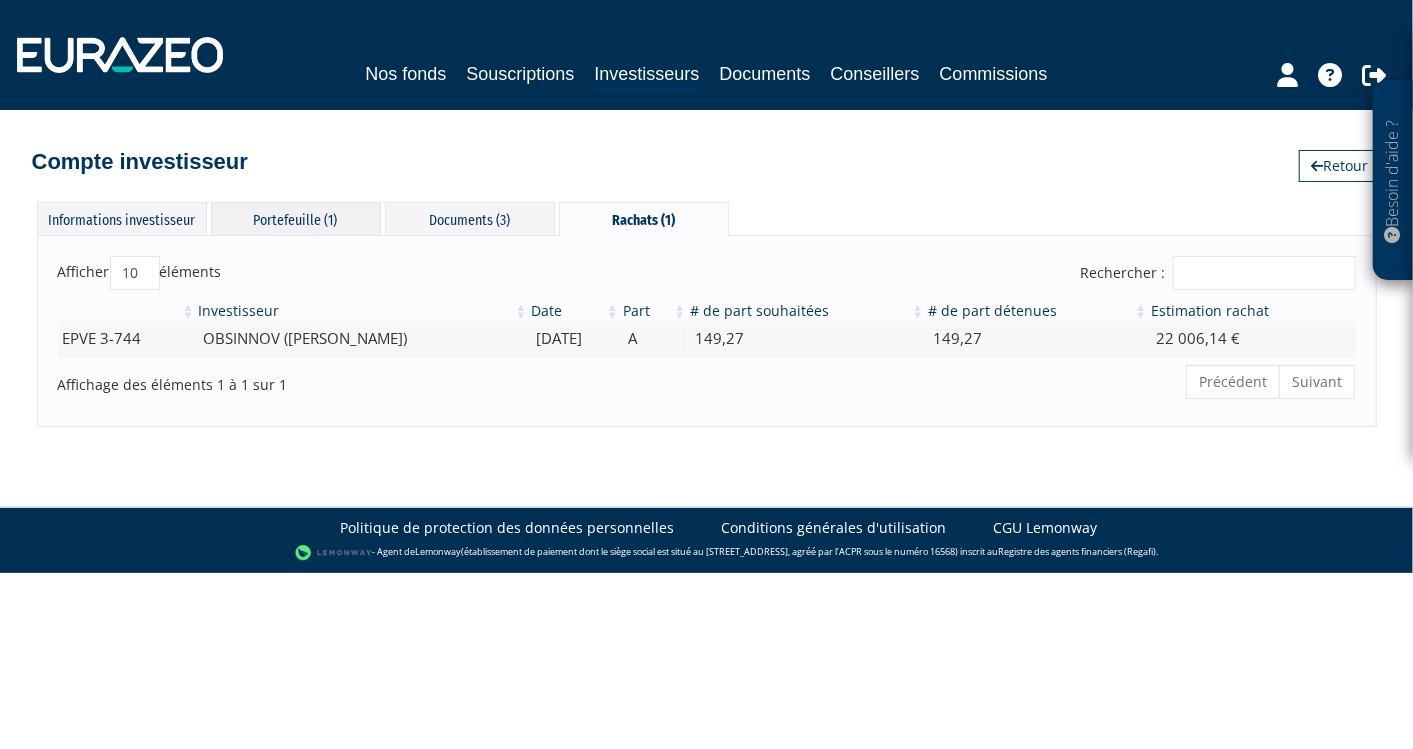 click on "Portefeuille (1)" at bounding box center [296, 218] 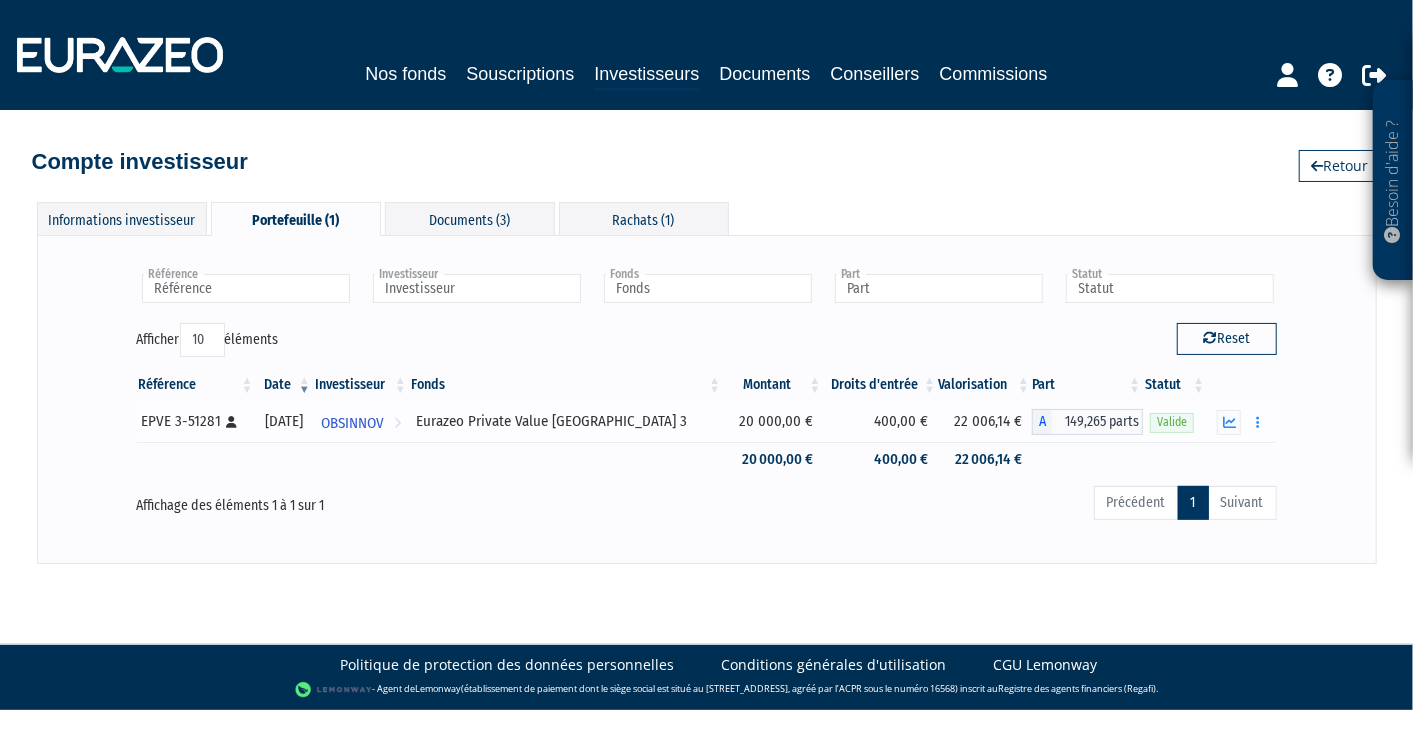 click on "EPVE 3-51281  [Français] Personne physique" at bounding box center (195, 421) 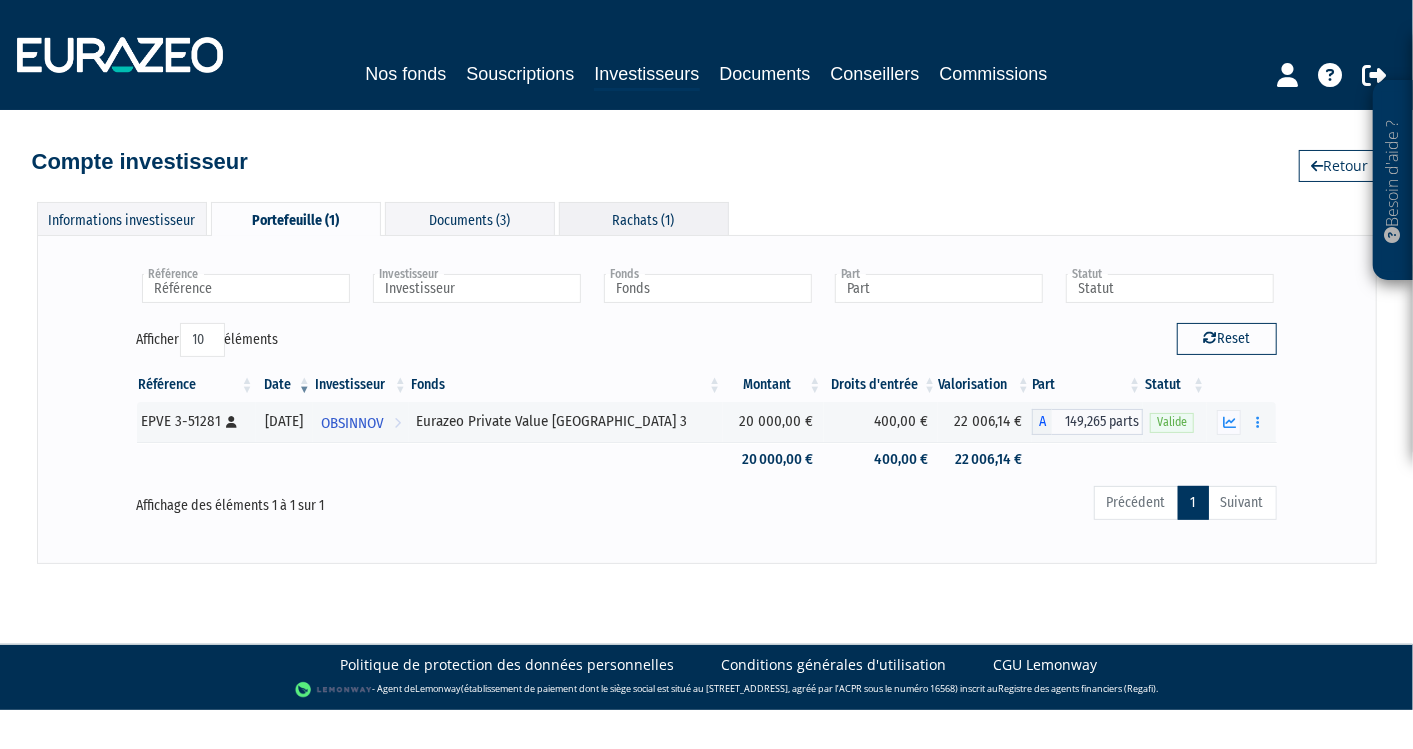 click on "Rachats (1)" at bounding box center (644, 218) 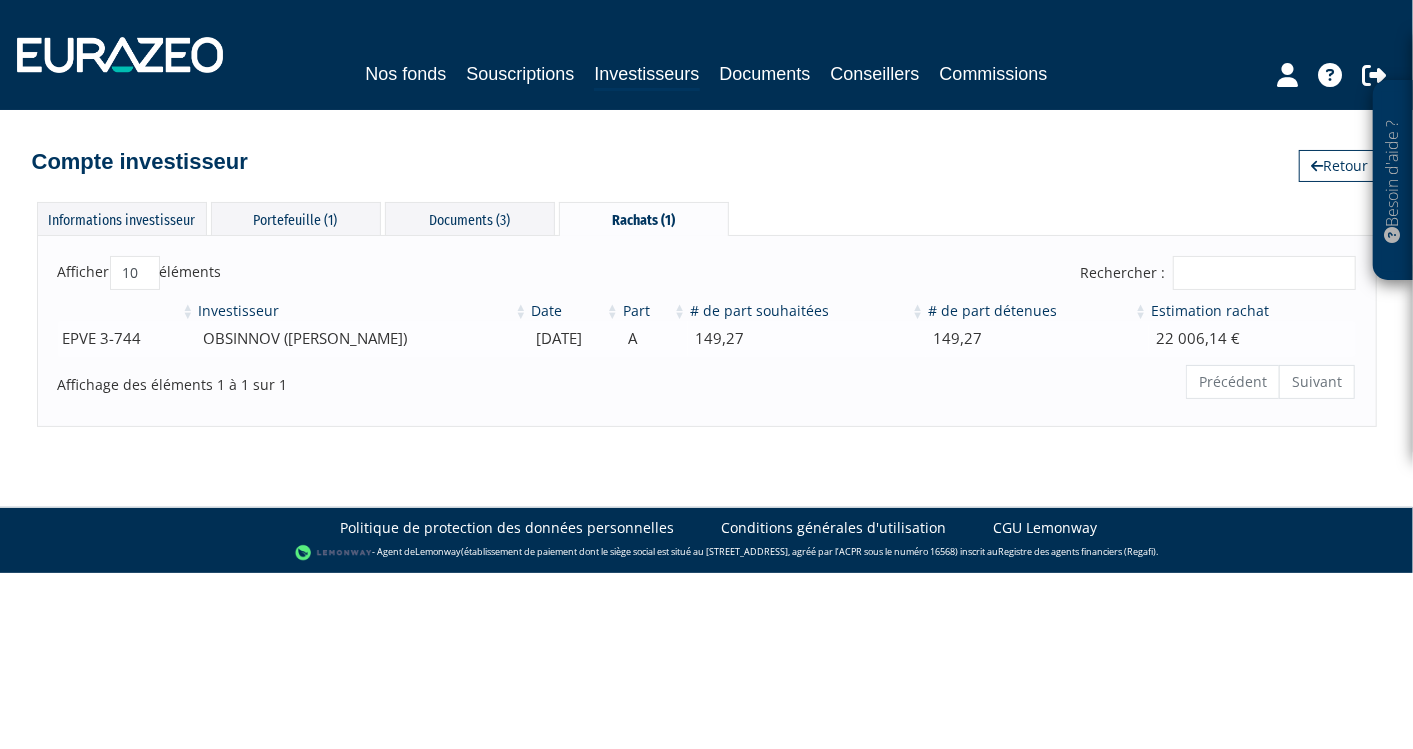 click on "EPVE 3-744" at bounding box center (127, 338) 